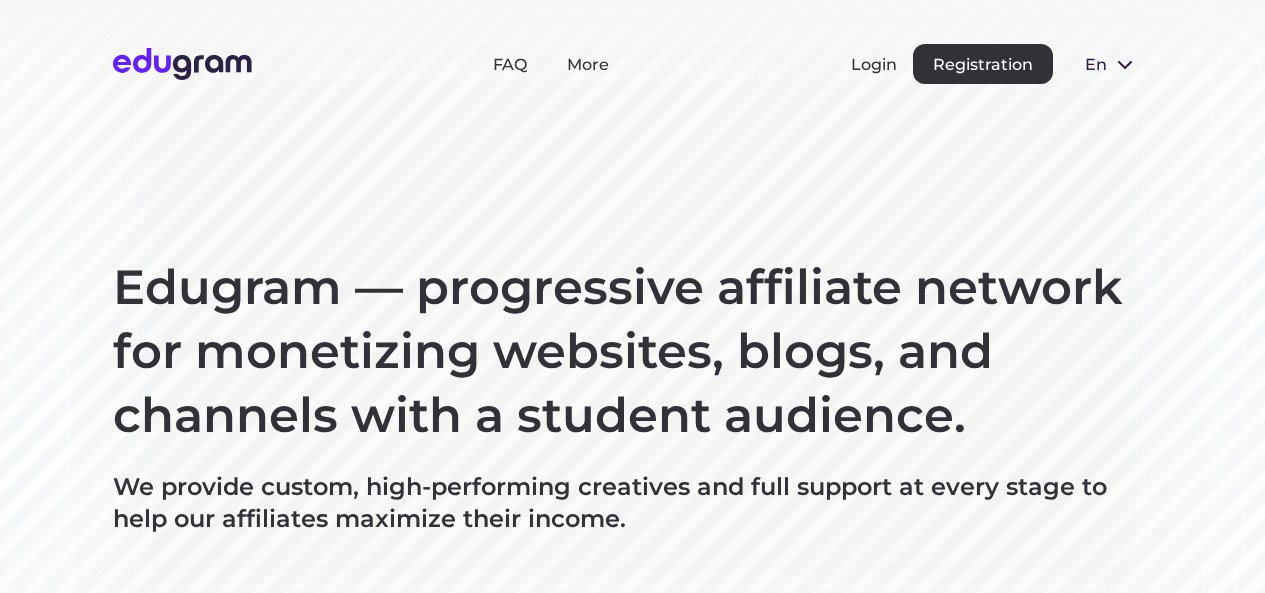 scroll, scrollTop: 0, scrollLeft: 0, axis: both 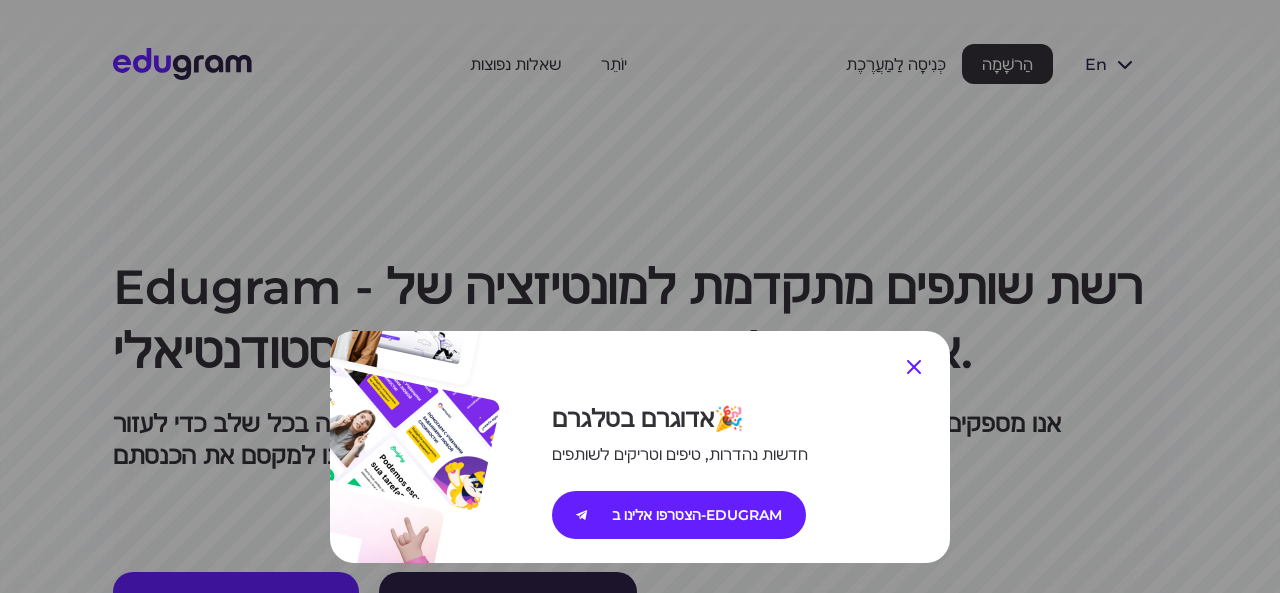 click at bounding box center [914, 367] 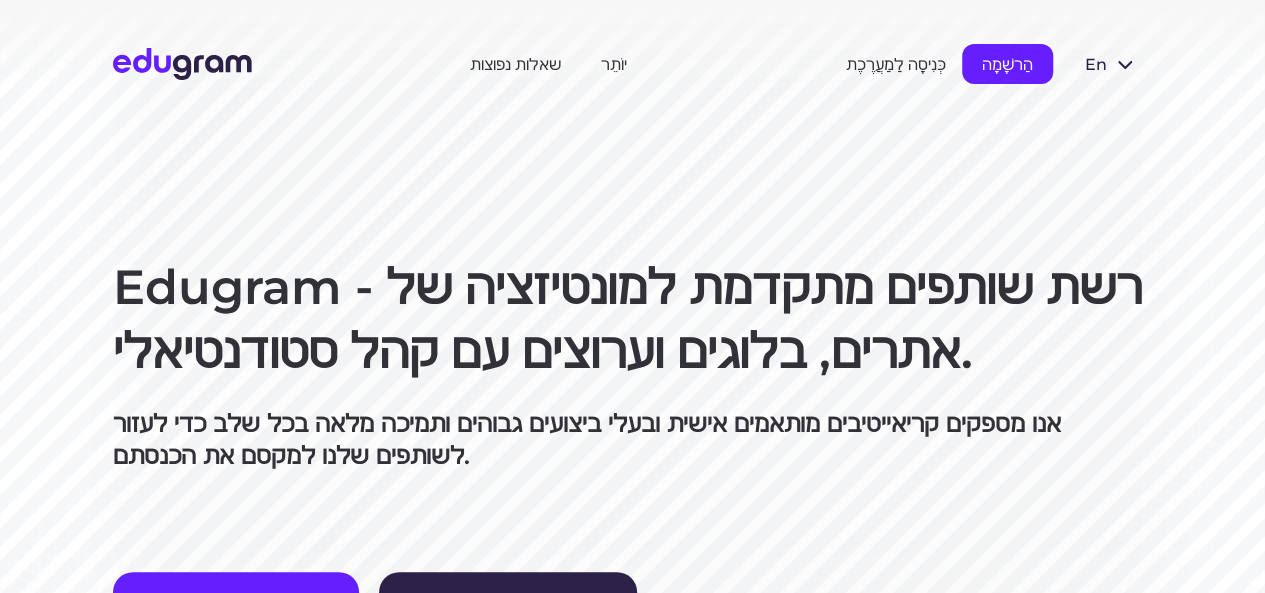 scroll, scrollTop: 0, scrollLeft: 0, axis: both 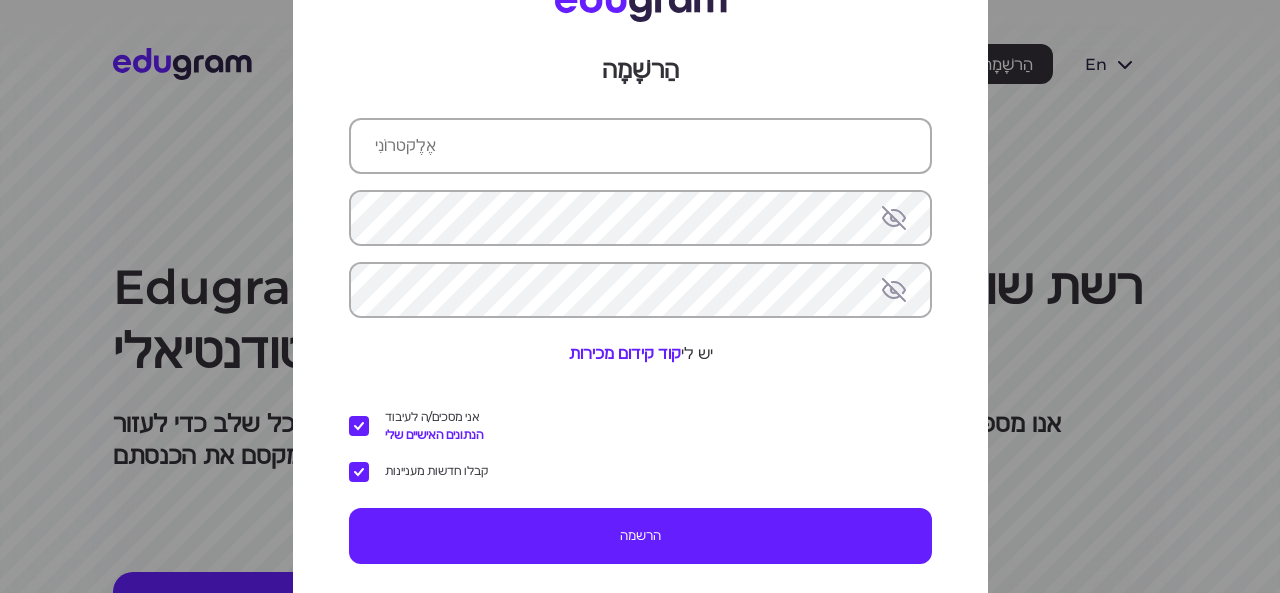 click at bounding box center [640, 145] 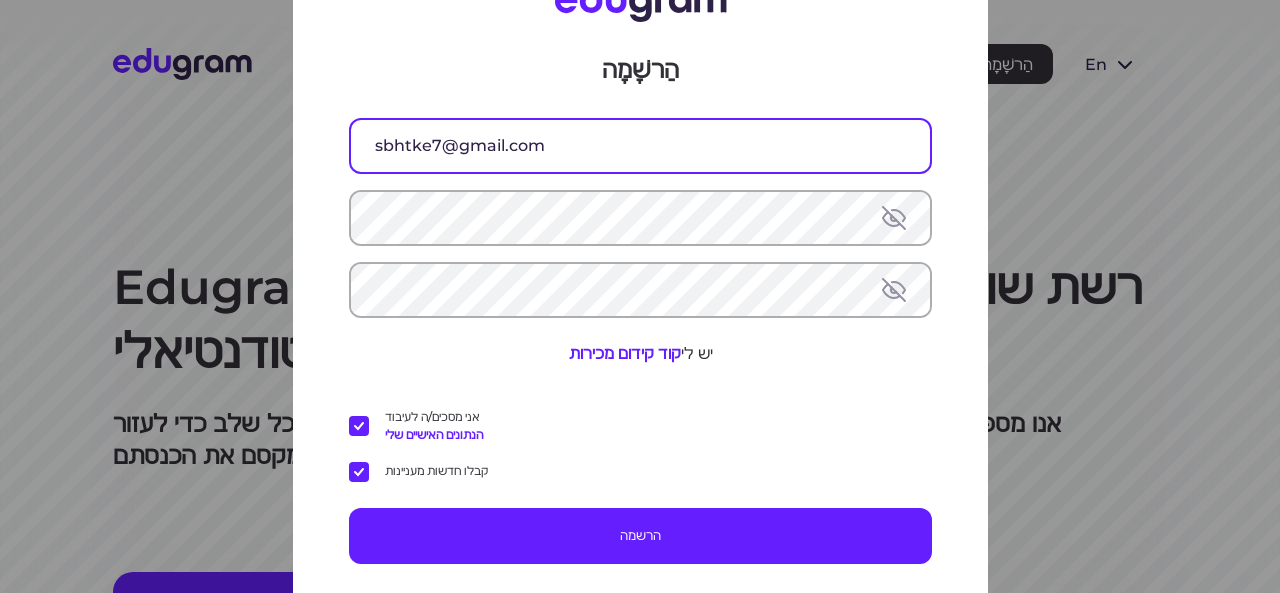 type on "[EMAIL]" 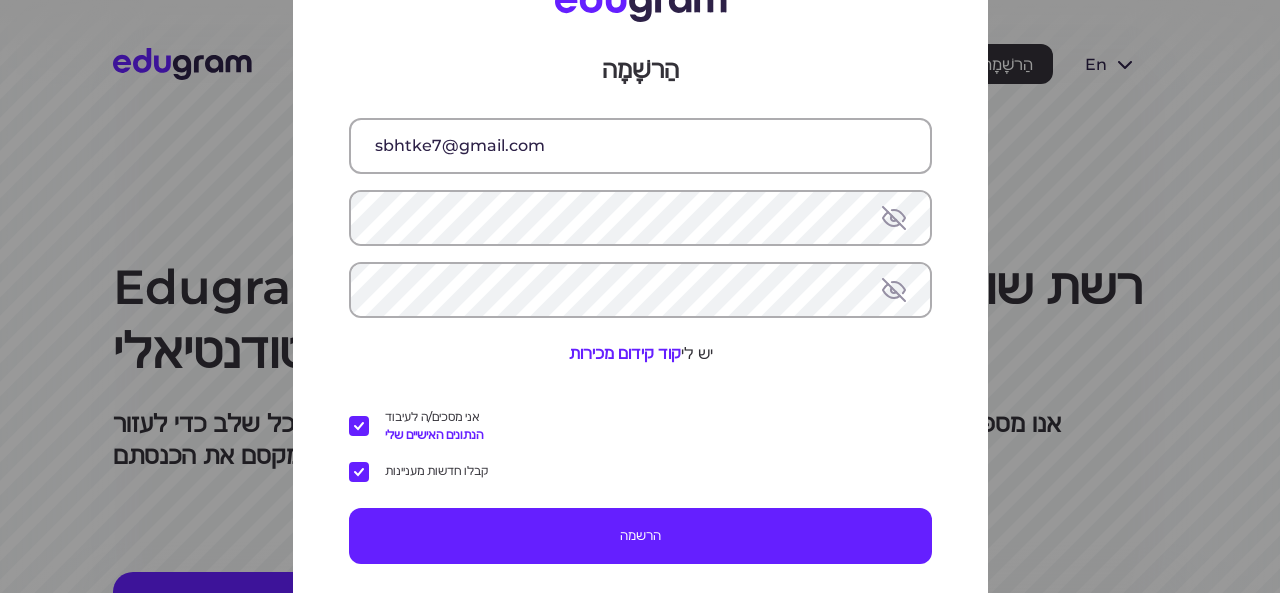 click at bounding box center (894, 217) 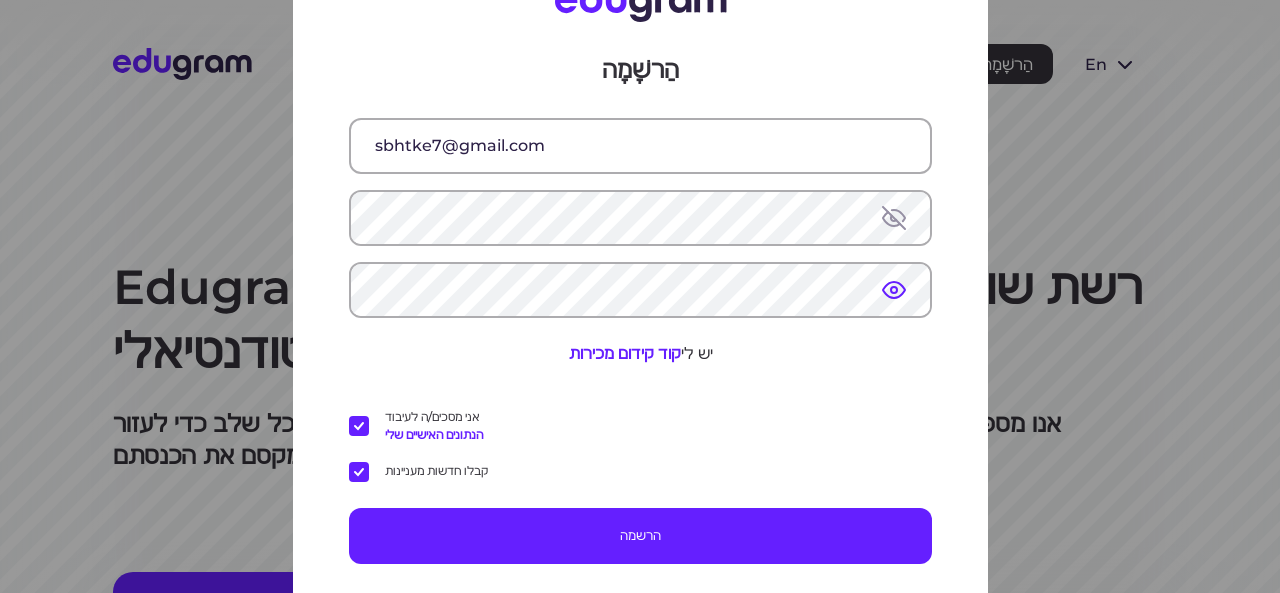 click at bounding box center (894, 217) 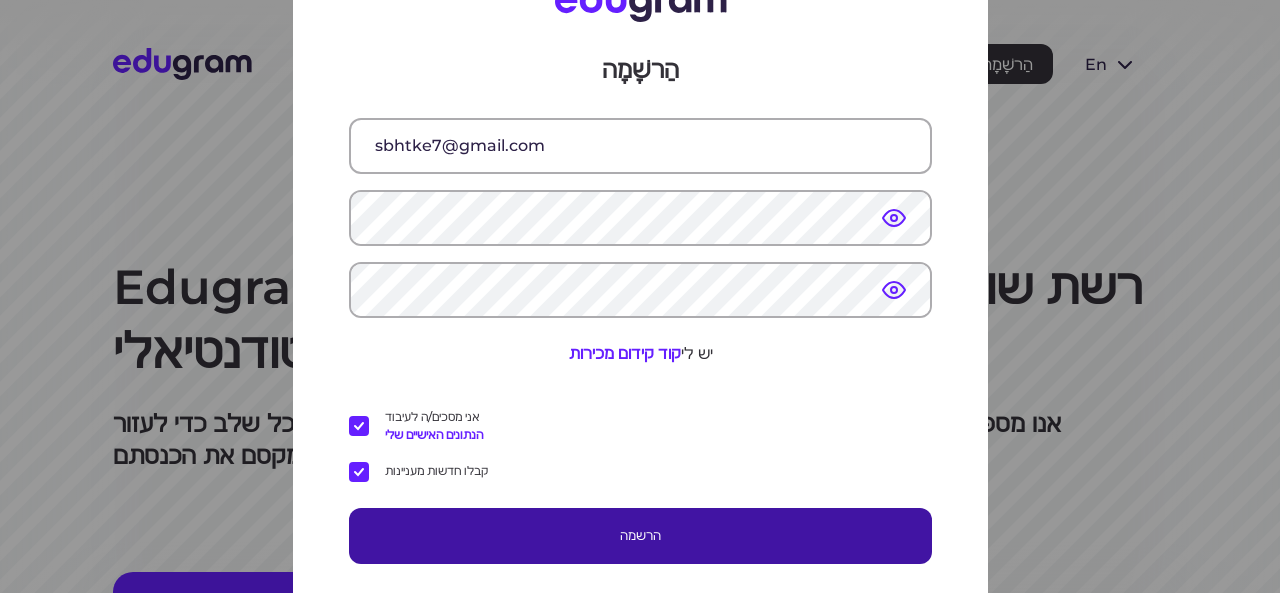 click on "הרשמה" at bounding box center (640, 535) 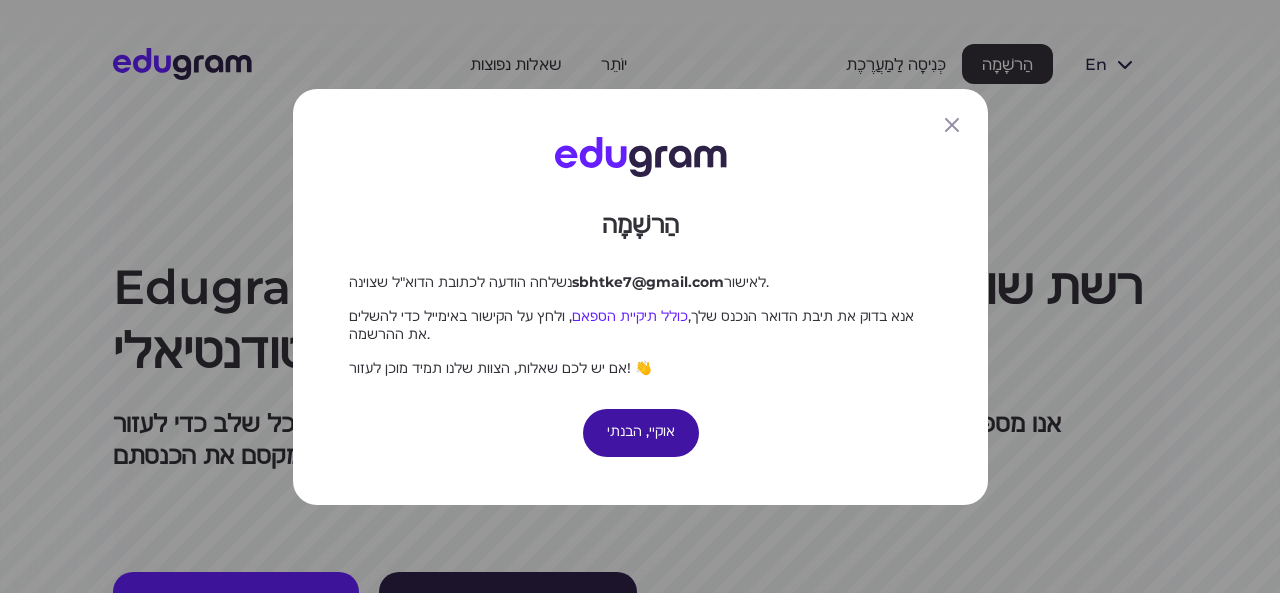 click on "אוקיי, הבנתי" at bounding box center (640, 430) 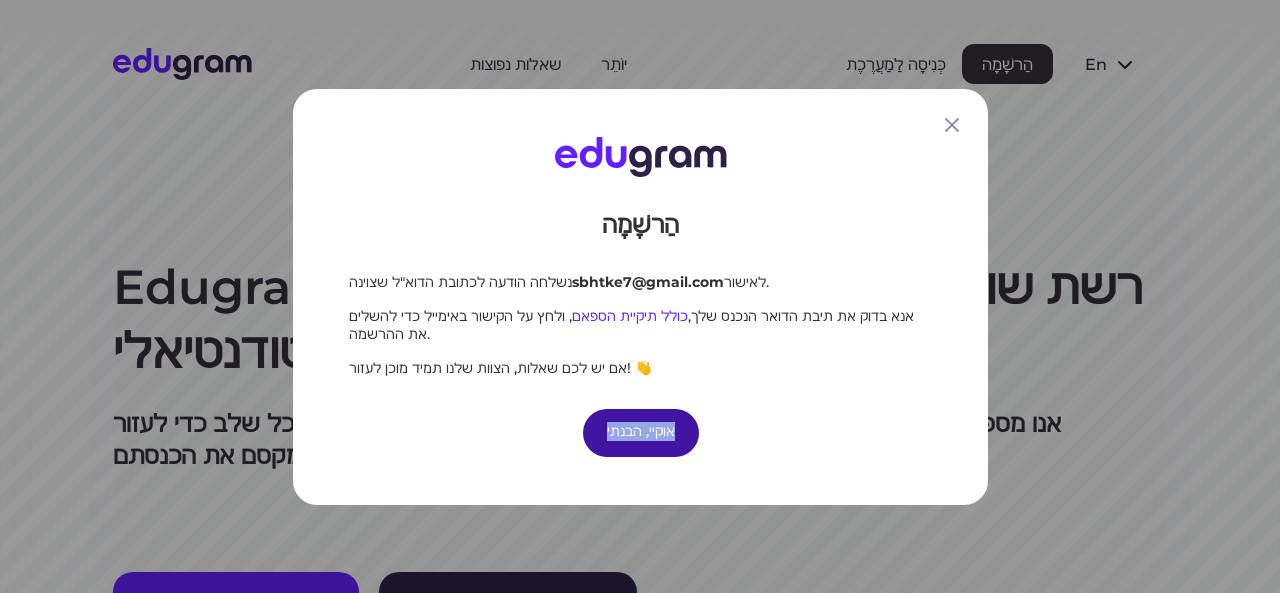 click on "אוקיי, הבנתי" at bounding box center (640, 430) 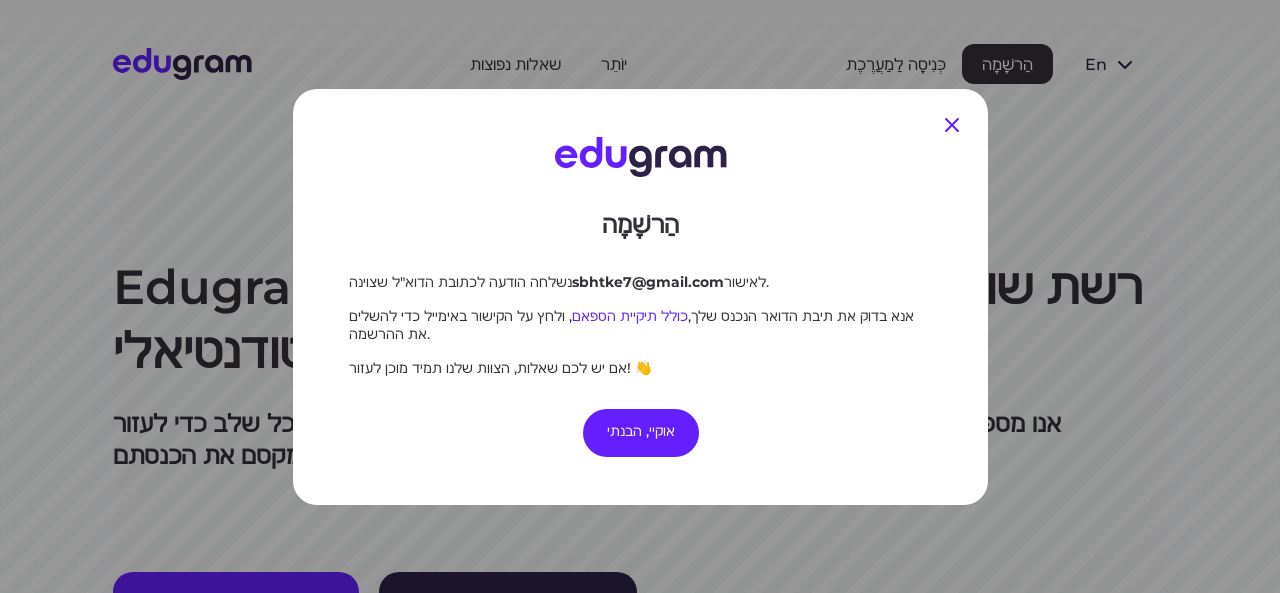 click at bounding box center [952, 125] 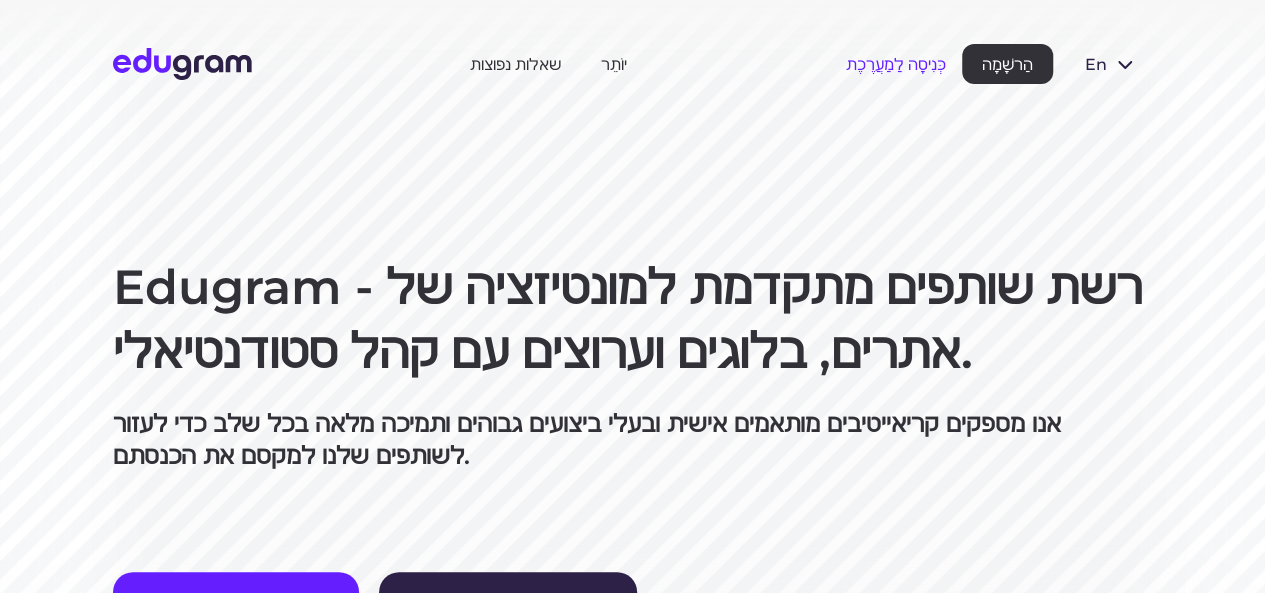 click on "כְּנִיסָה לַמַעֲרֶכֶת" at bounding box center [896, 64] 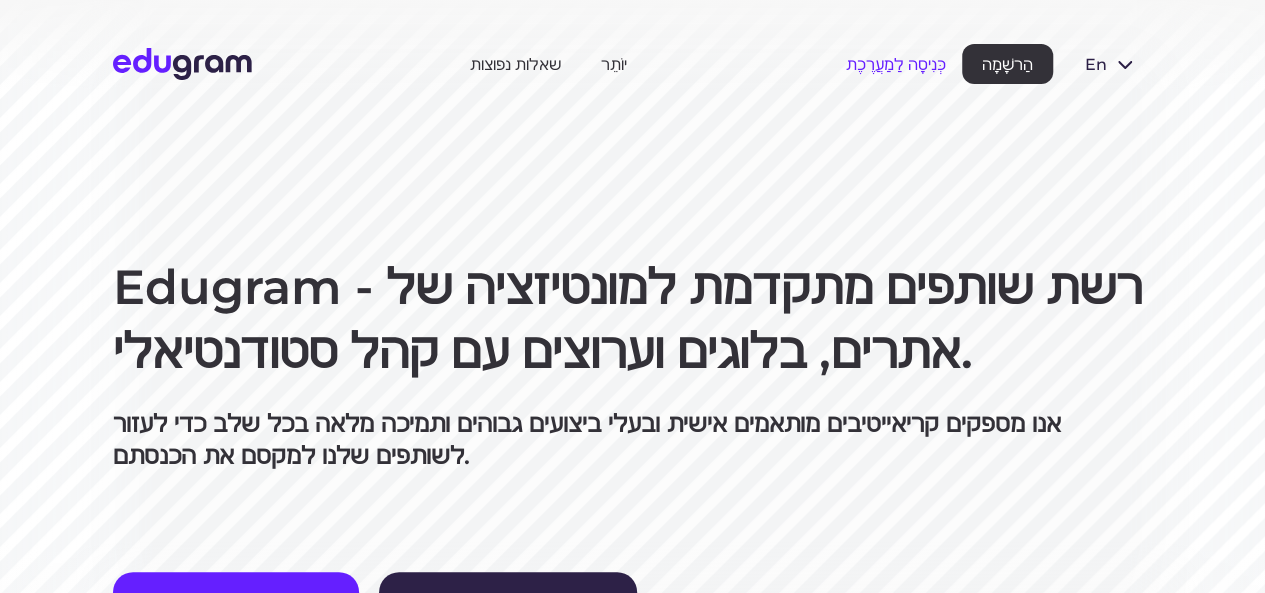 click on "כְּנִיסָה לַמַעֲרֶכֶת" at bounding box center [896, 64] 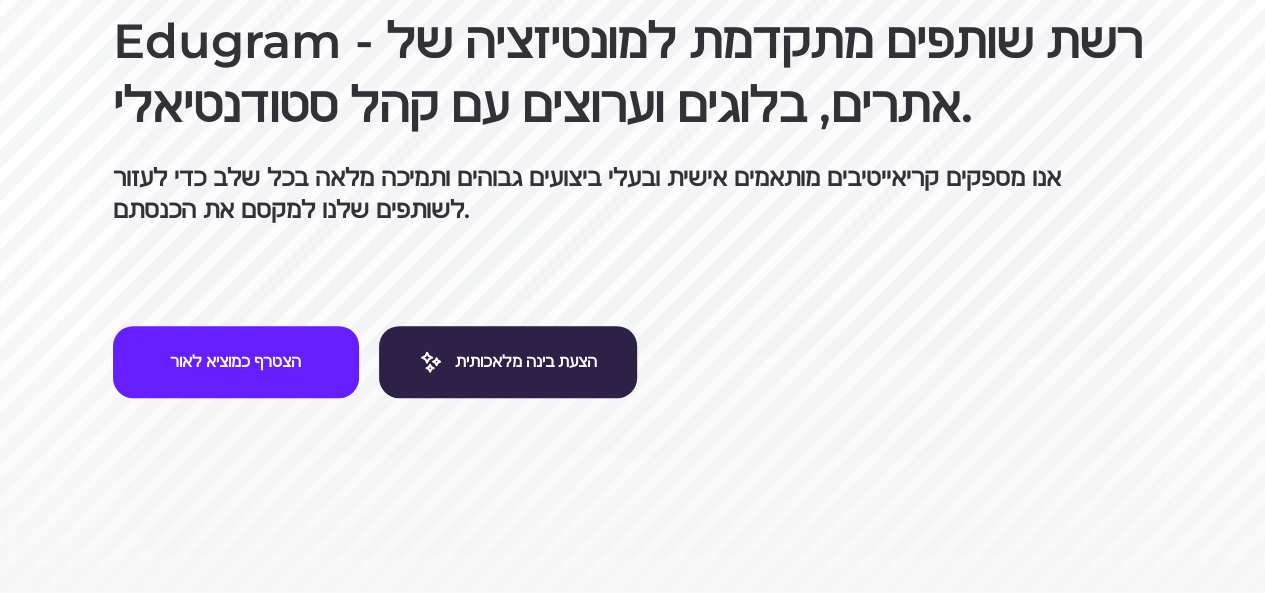 scroll, scrollTop: 296, scrollLeft: 0, axis: vertical 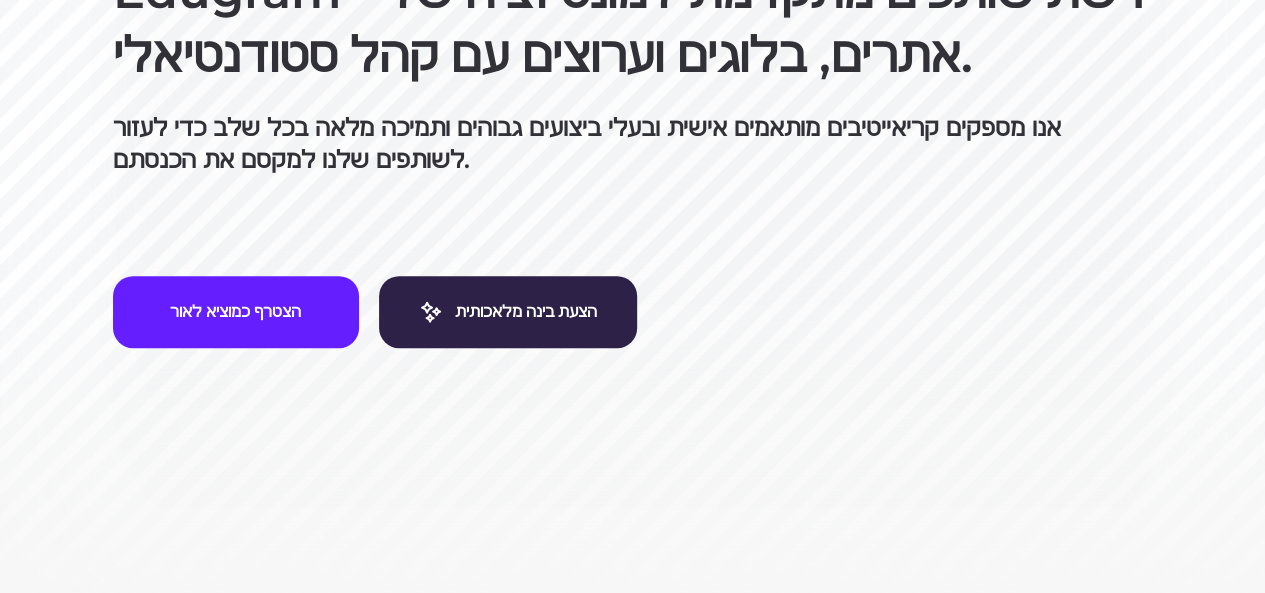 type 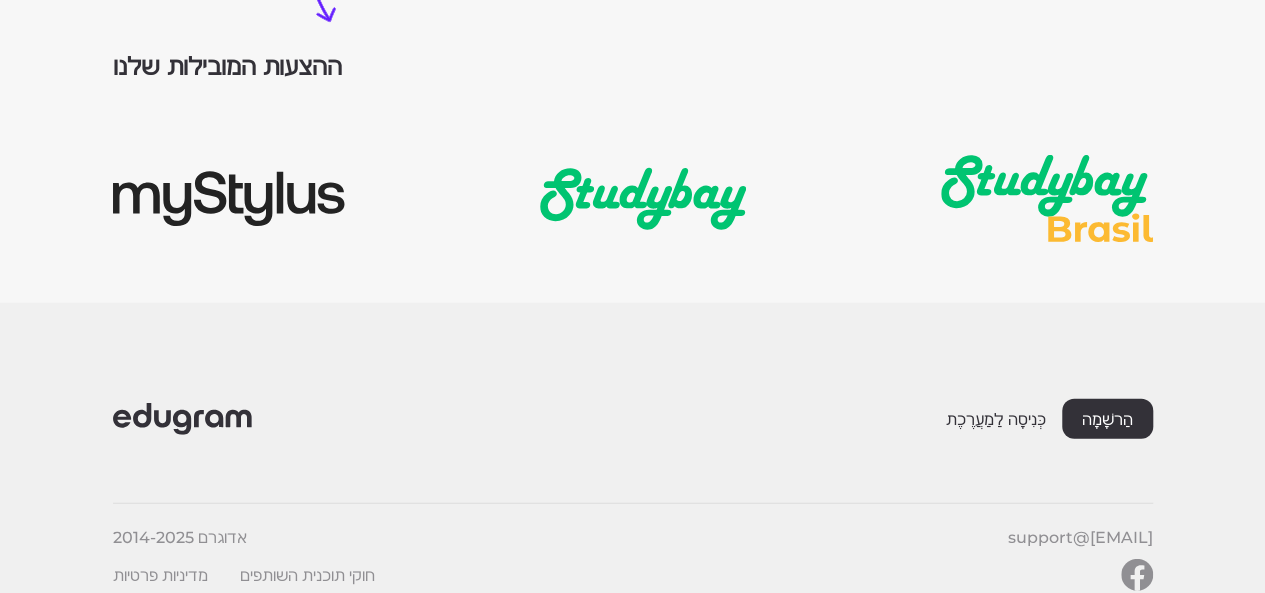 scroll, scrollTop: 2872, scrollLeft: 0, axis: vertical 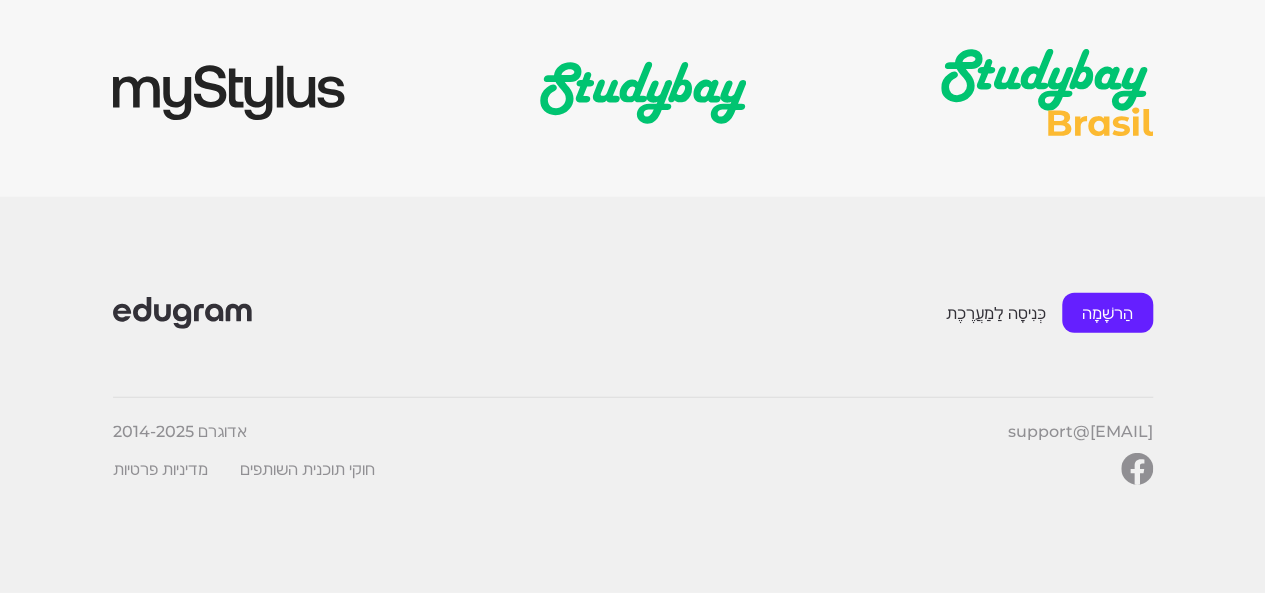 click on "הַרשָׁמָה" at bounding box center (1107, 313) 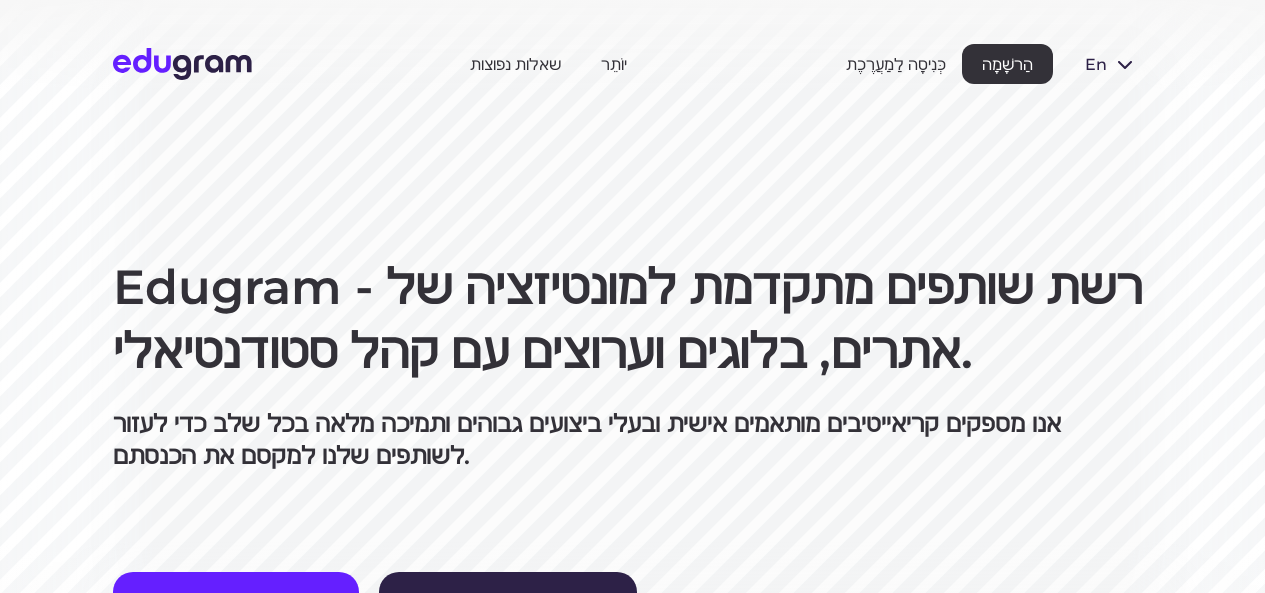 scroll, scrollTop: 2872, scrollLeft: 0, axis: vertical 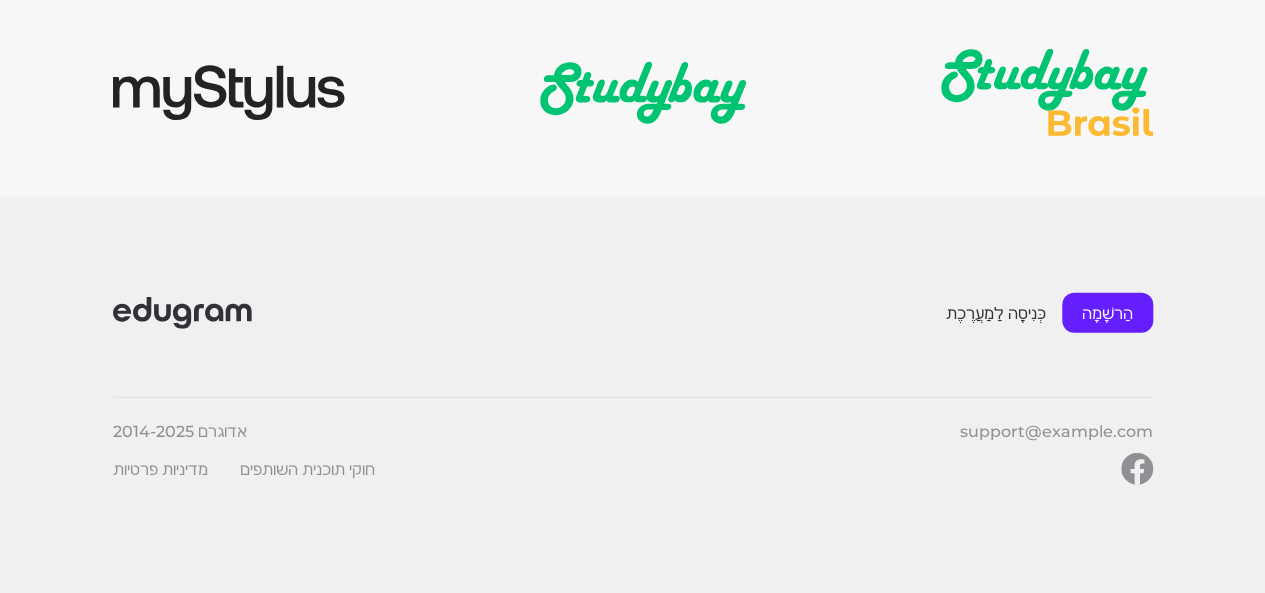 click on "הַרשָׁמָה" at bounding box center [1107, 313] 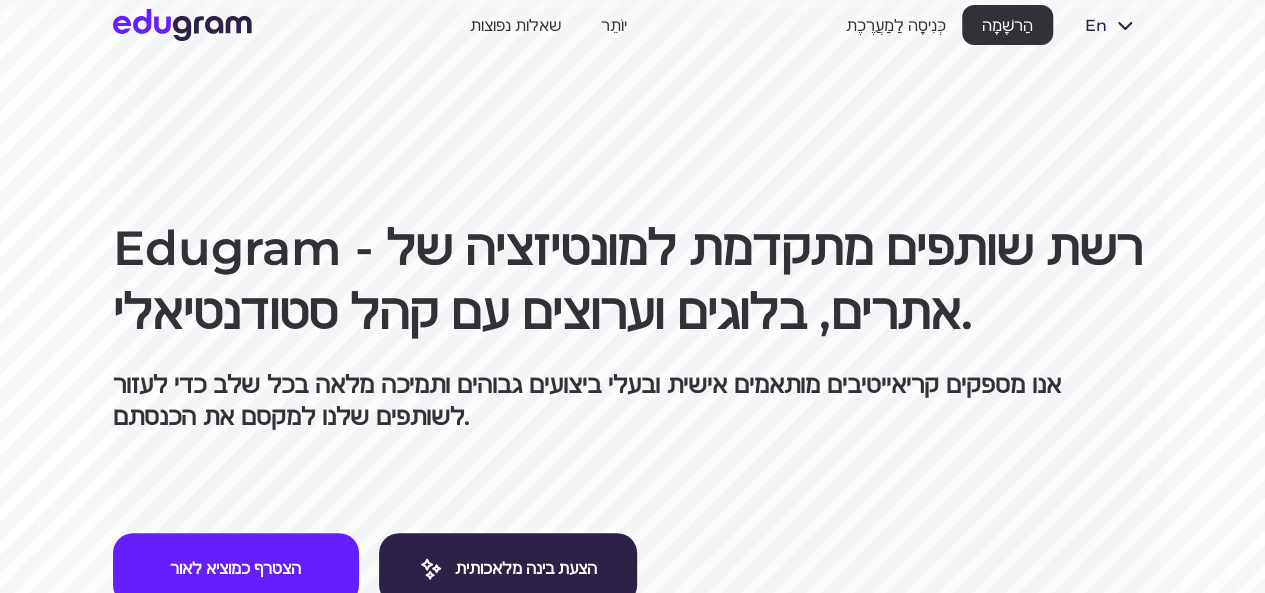 scroll, scrollTop: 0, scrollLeft: 0, axis: both 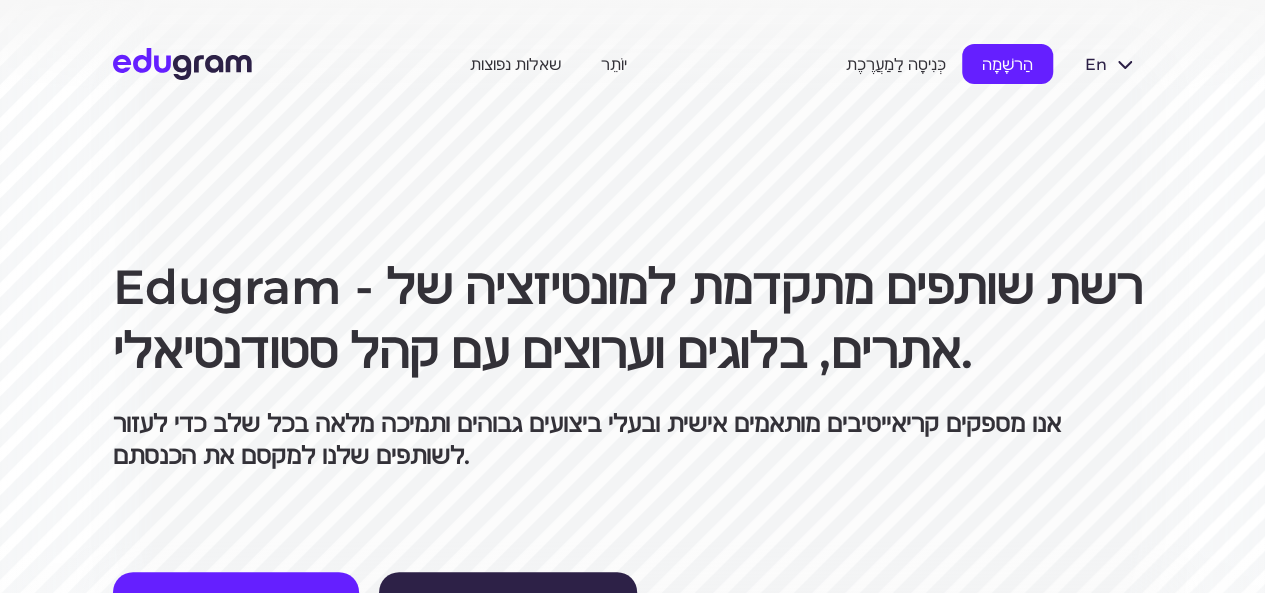 click on "הַרשָׁמָה" at bounding box center [1007, 64] 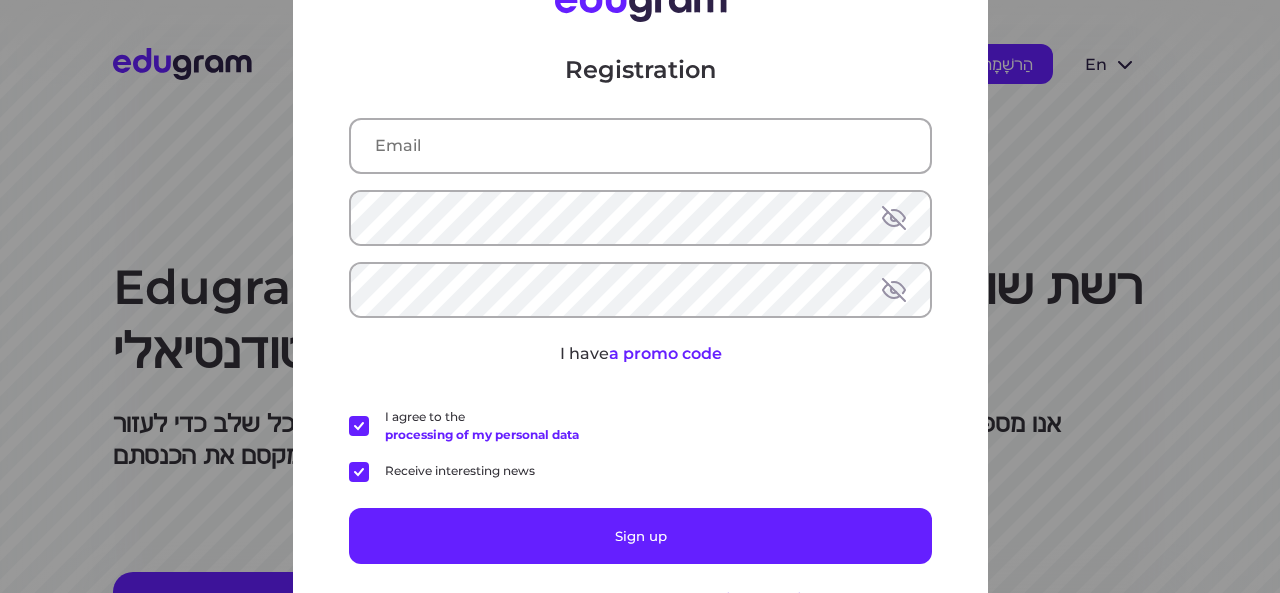 type 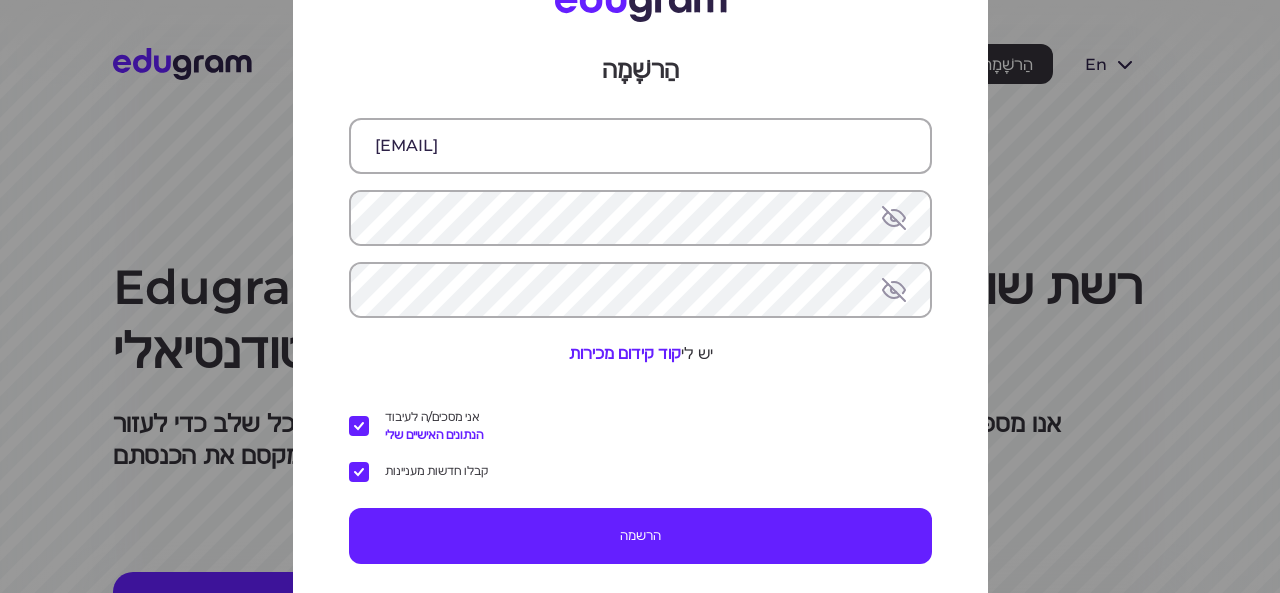 click at bounding box center [894, 217] 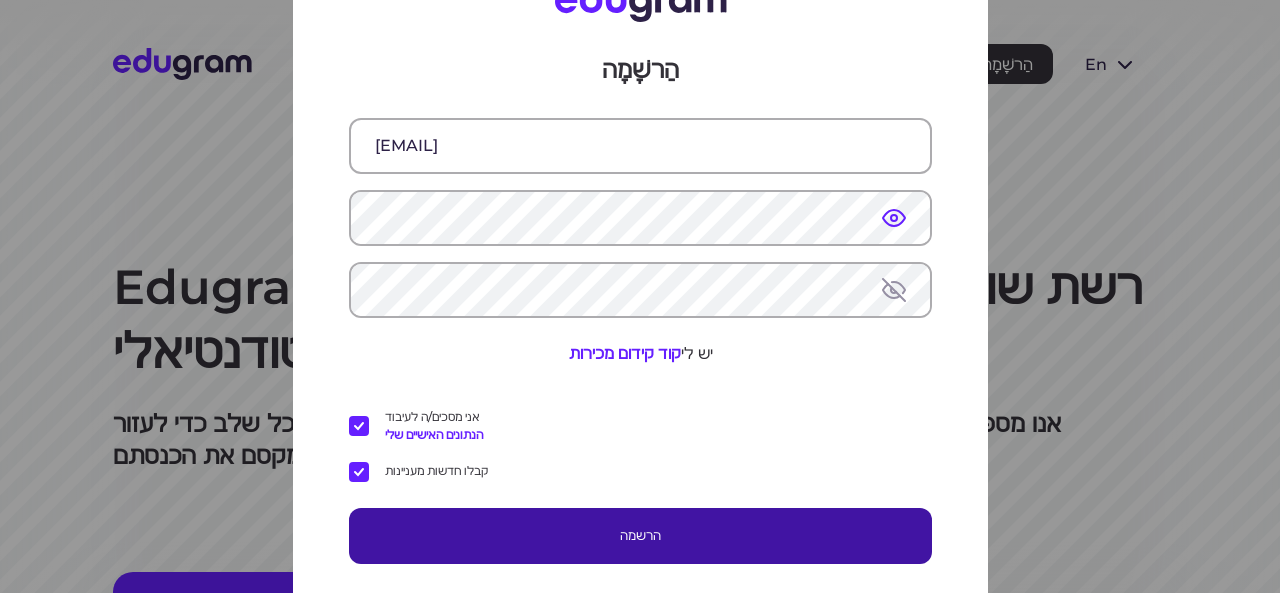 click on "הרשמה" at bounding box center (640, 535) 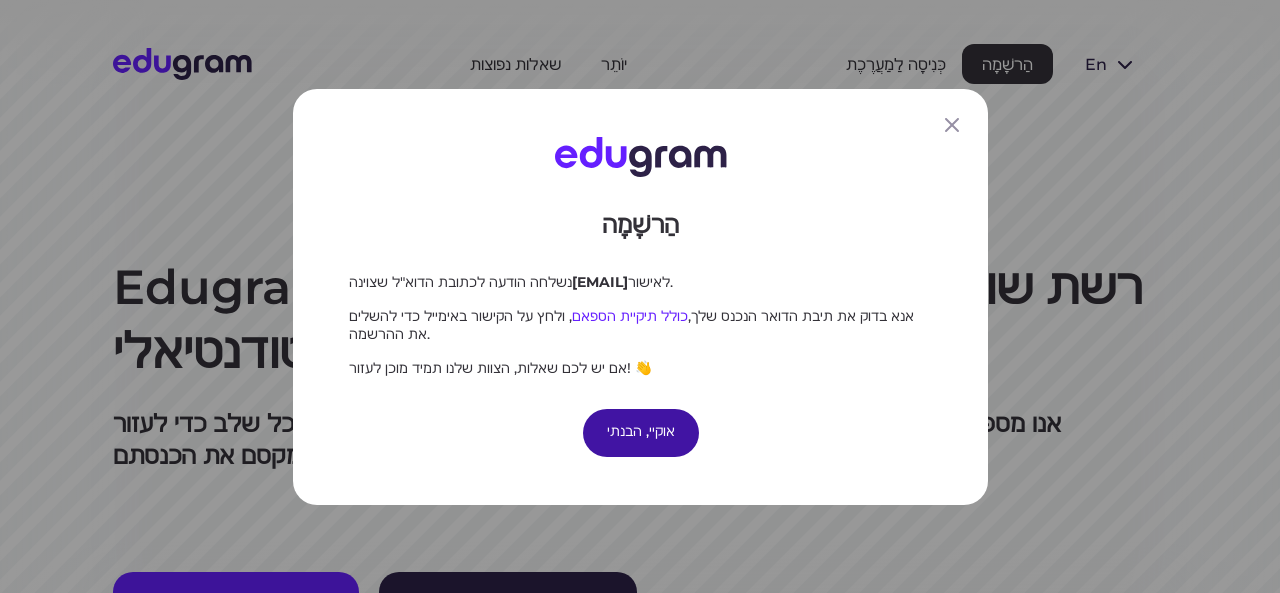 click on "אוקיי, הבנתי" at bounding box center [640, 430] 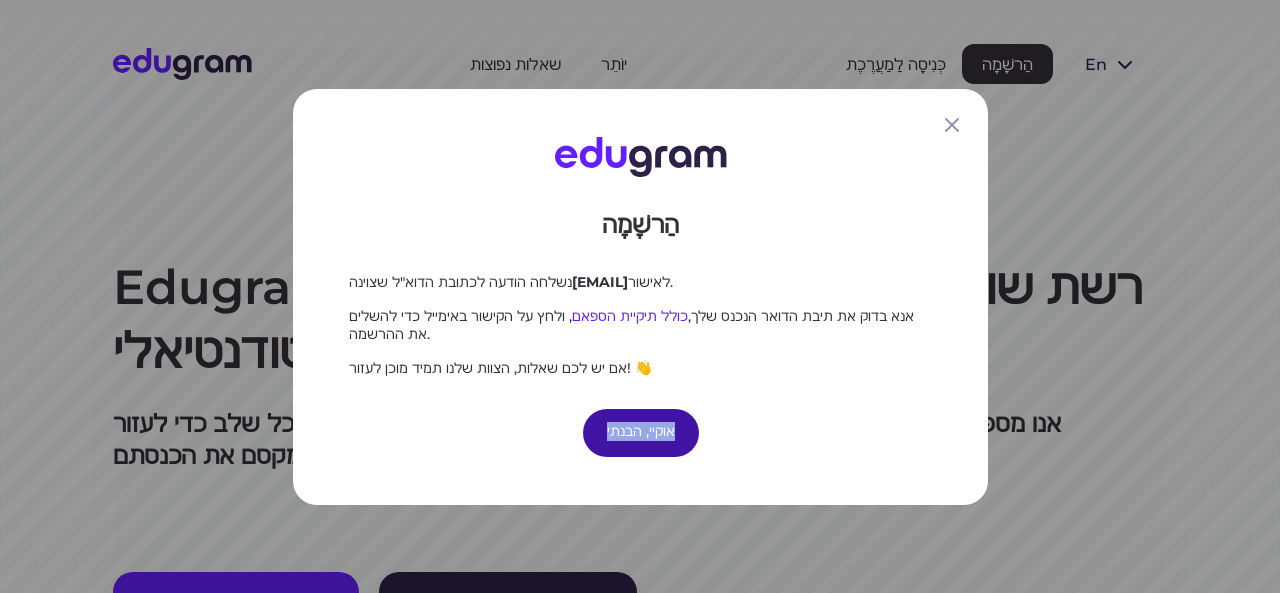 click on "אוקיי, הבנתי" at bounding box center [640, 430] 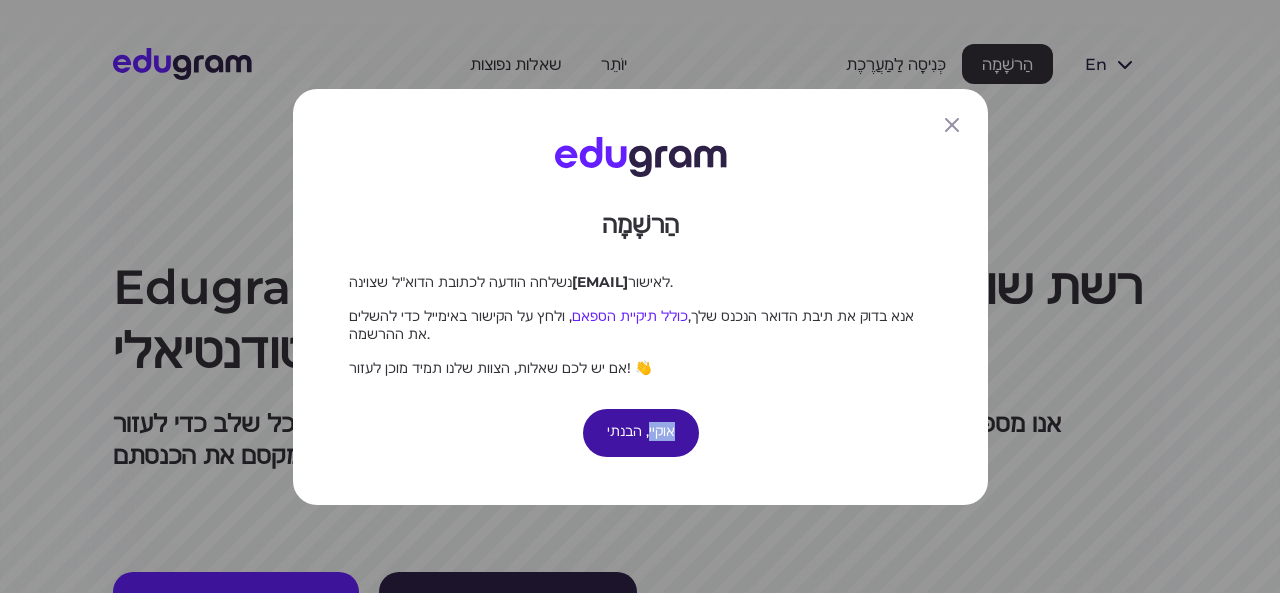 click on "אוקיי, הבנתי" at bounding box center [640, 430] 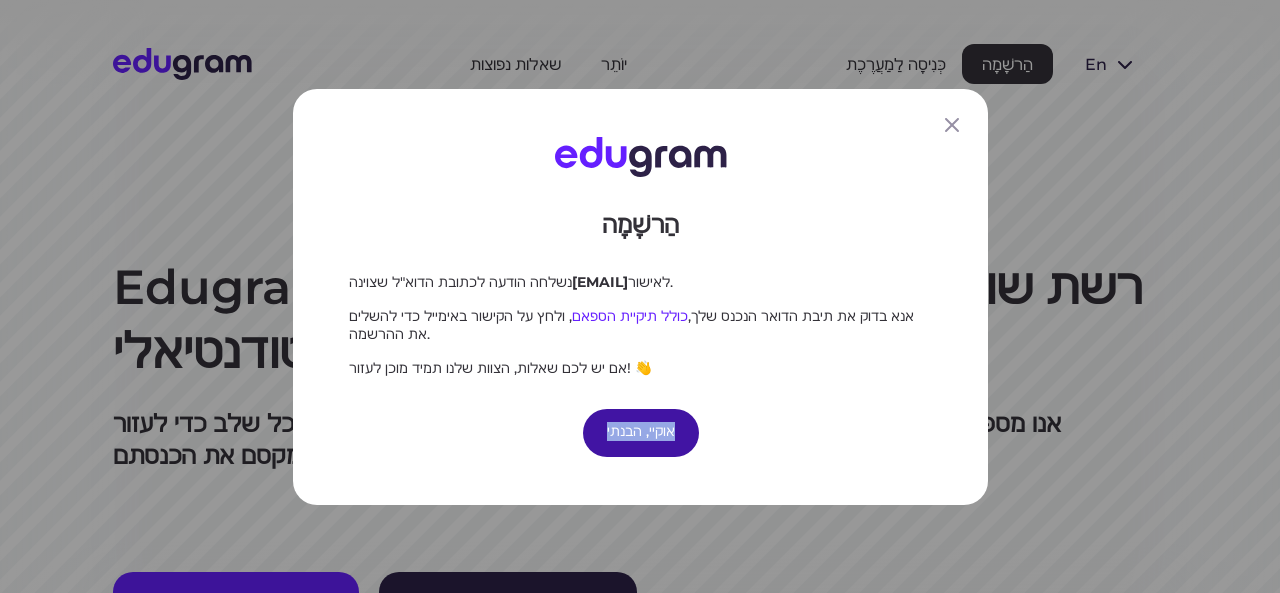 click on "אוקיי, הבנתי" at bounding box center [640, 430] 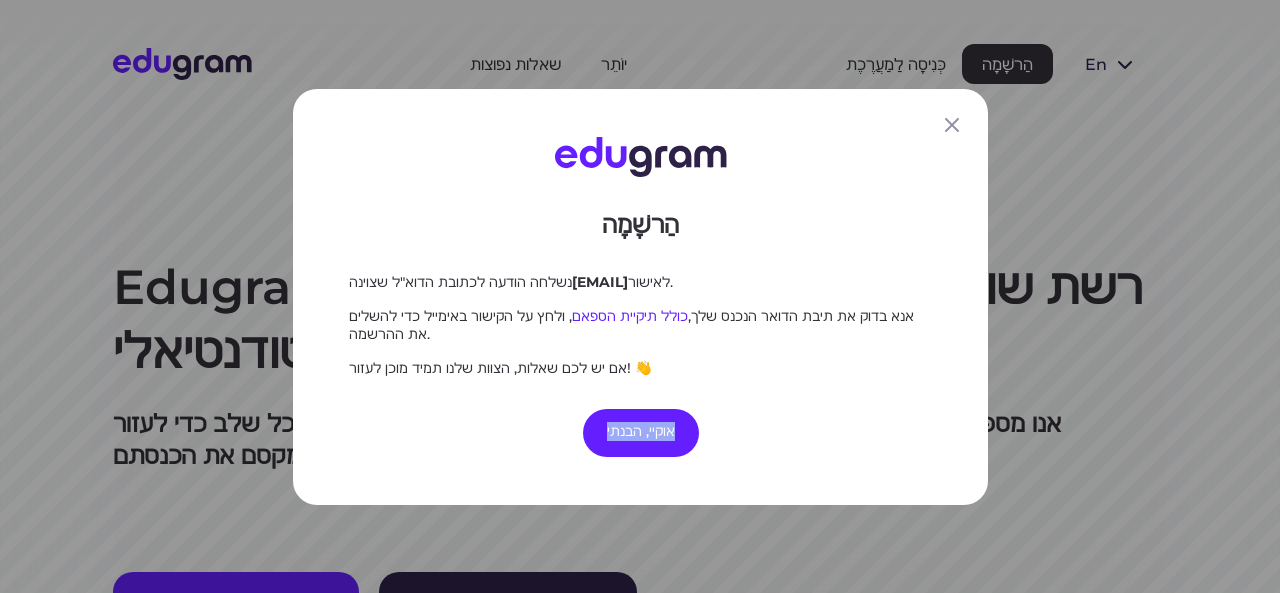 click on "אוקיי, הבנתי" at bounding box center [640, 432] 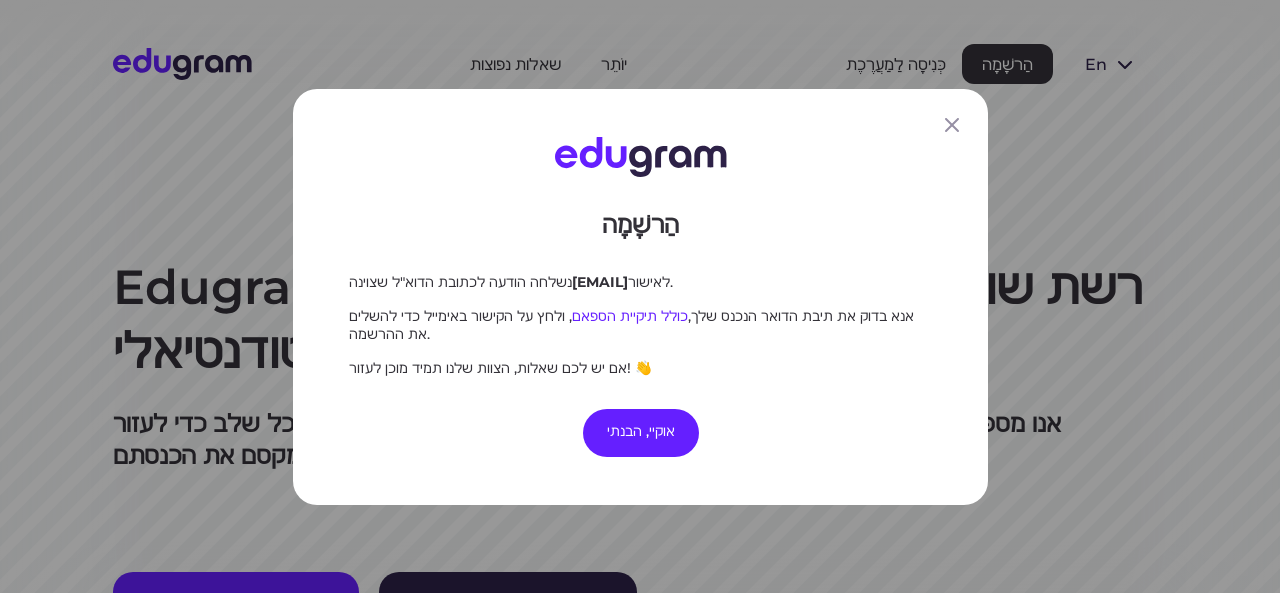 click on "אוקיי, הבנתי" at bounding box center (640, 432) 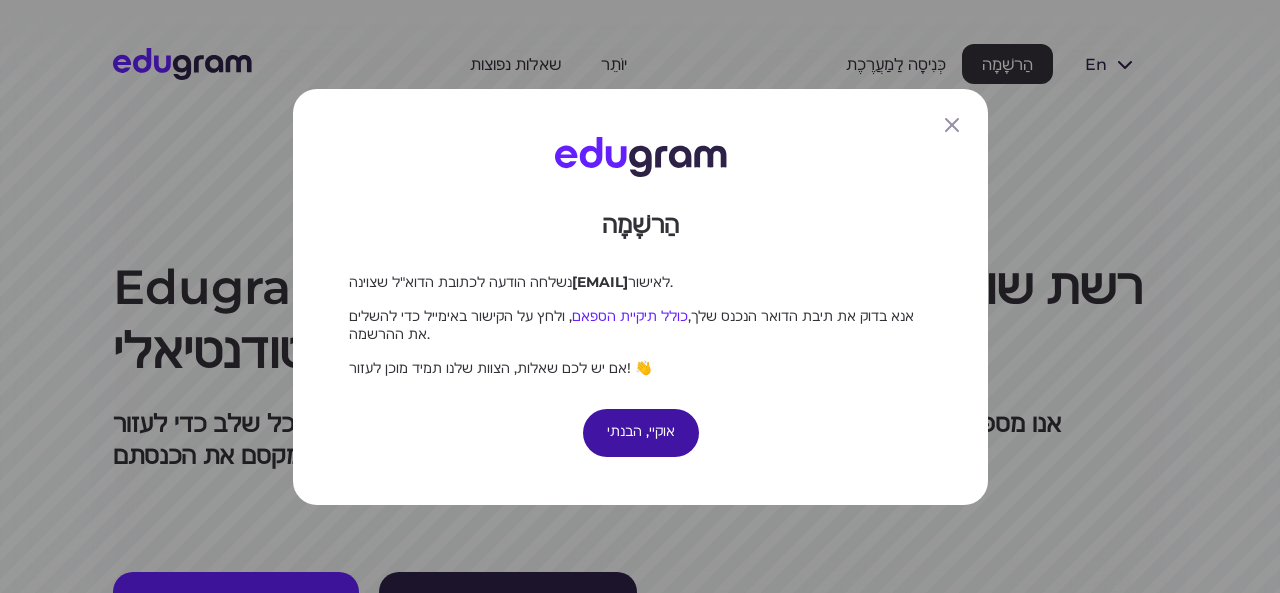 click on "אוקיי, הבנתי" at bounding box center (640, 430) 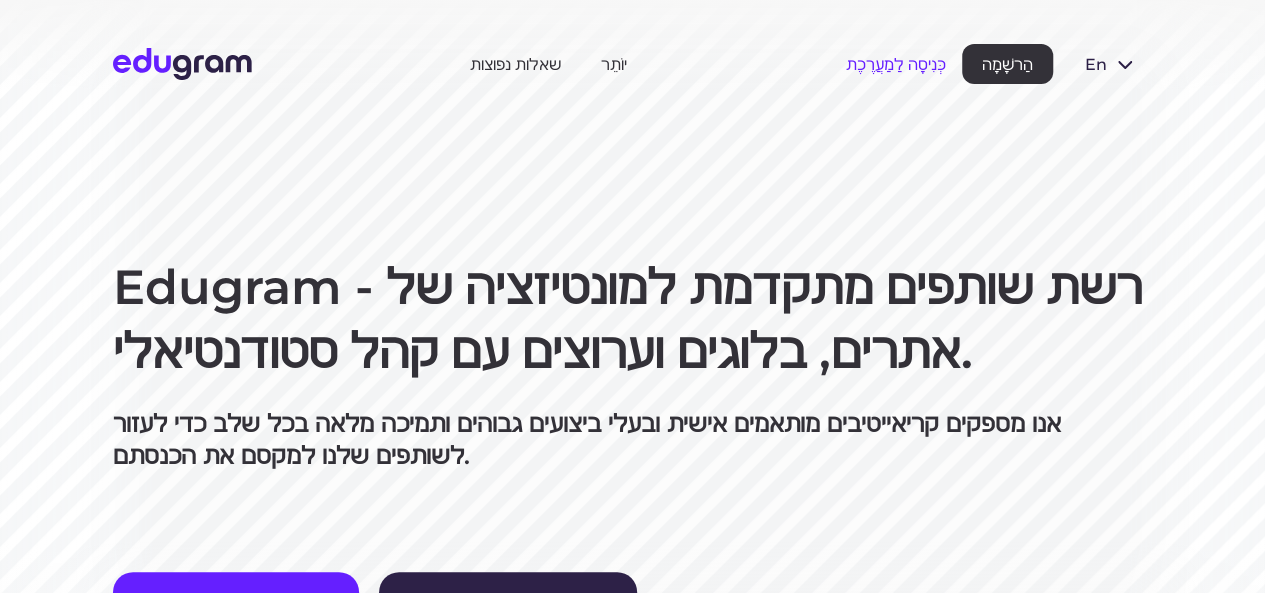 click on "כְּנִיסָה לַמַעֲרֶכֶת" at bounding box center (896, 64) 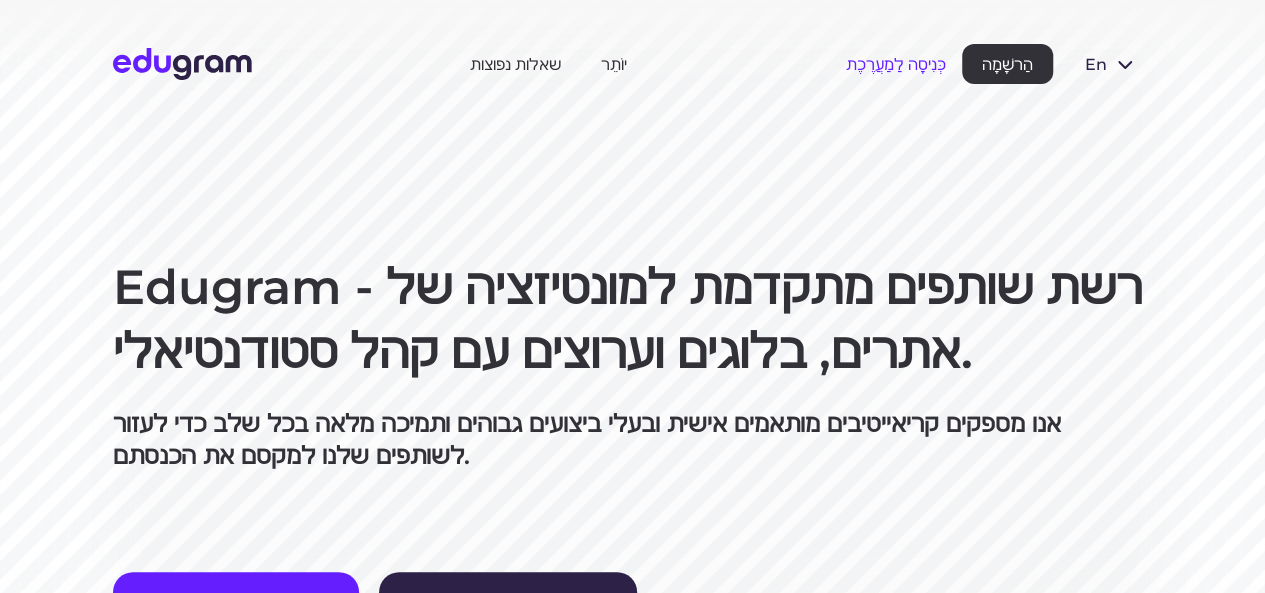 click on "כְּנִיסָה לַמַעֲרֶכֶת" at bounding box center (896, 64) 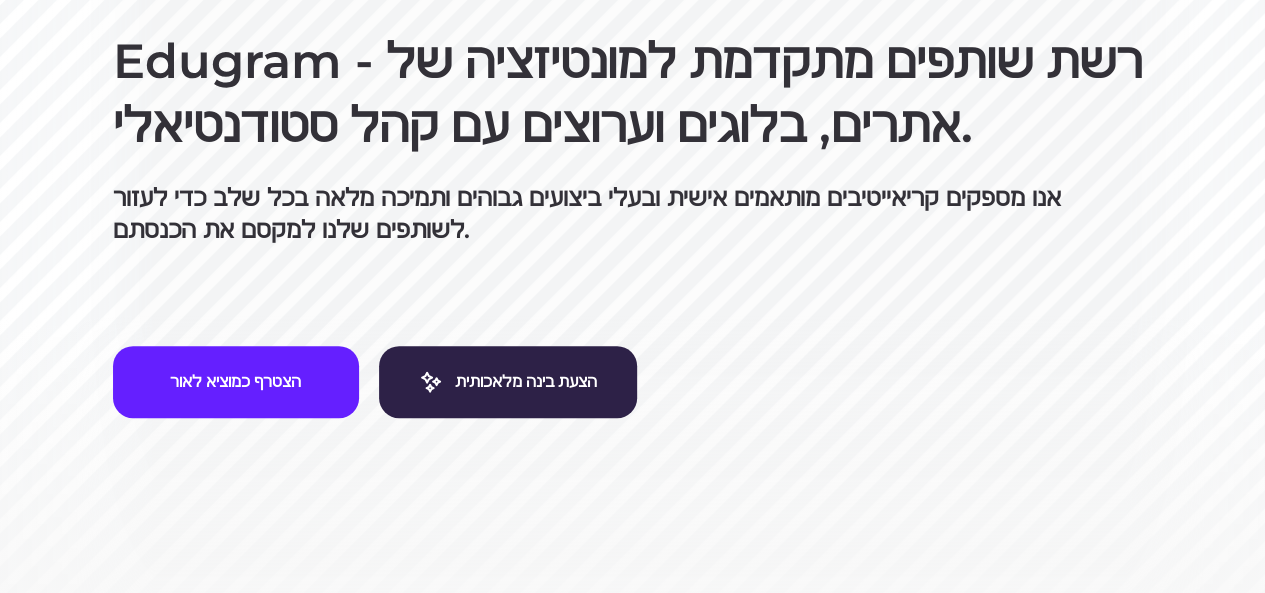 scroll, scrollTop: 209, scrollLeft: 0, axis: vertical 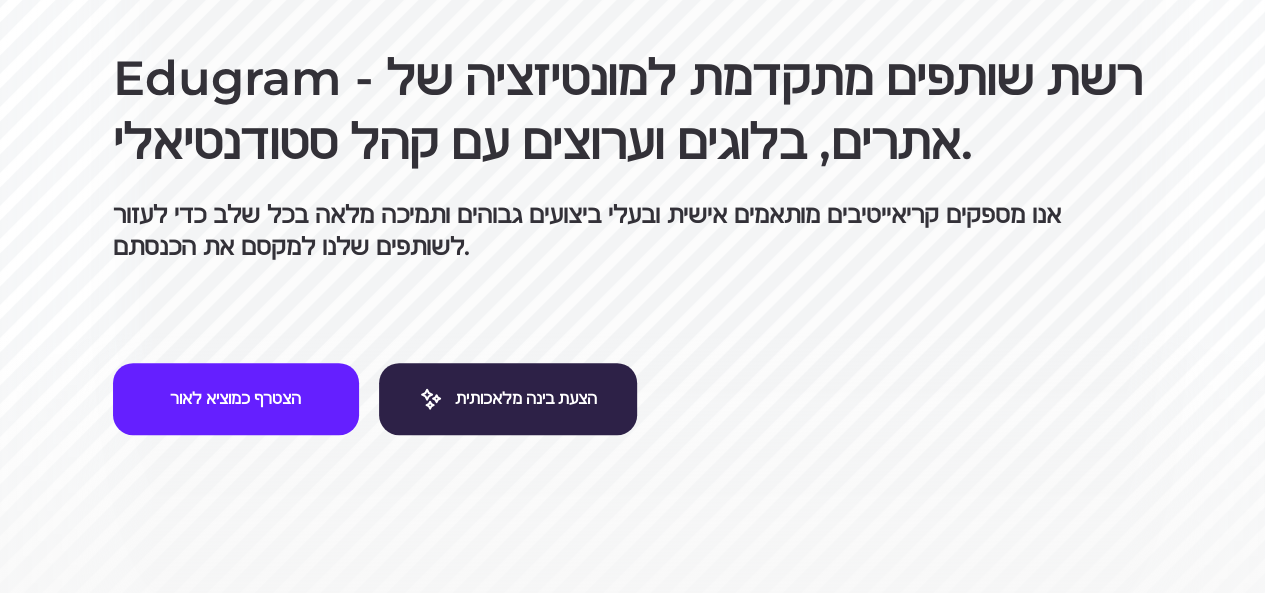 type 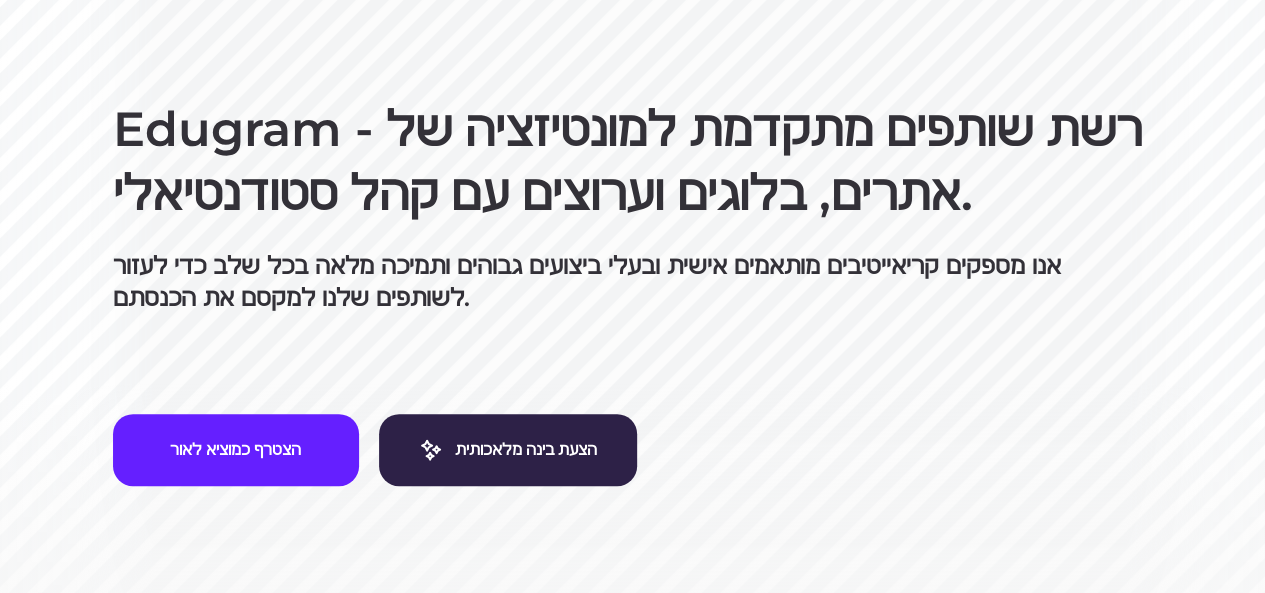 scroll, scrollTop: 0, scrollLeft: 0, axis: both 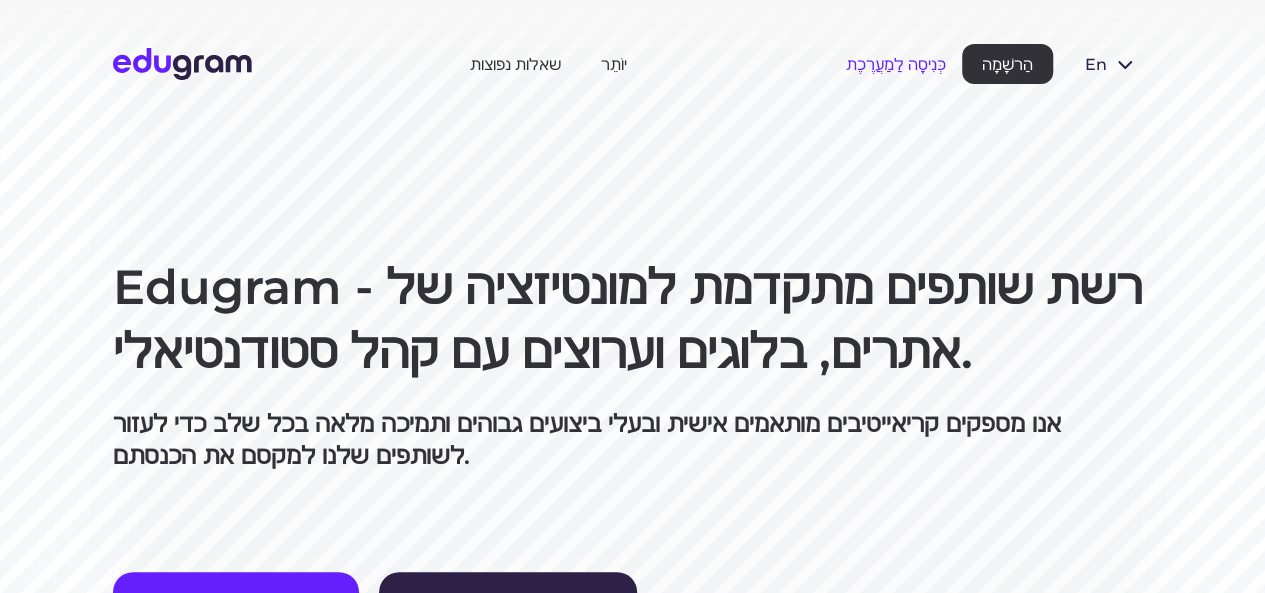 click on "כְּנִיסָה לַמַעֲרֶכֶת" at bounding box center (896, 64) 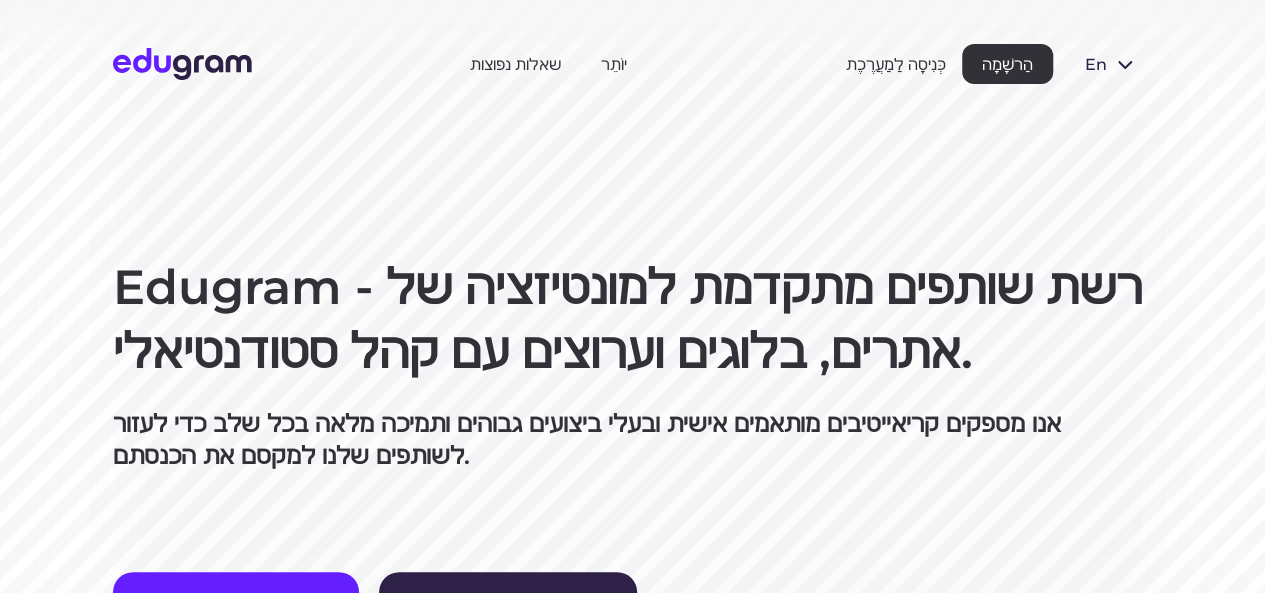 click at bounding box center (182, 64) 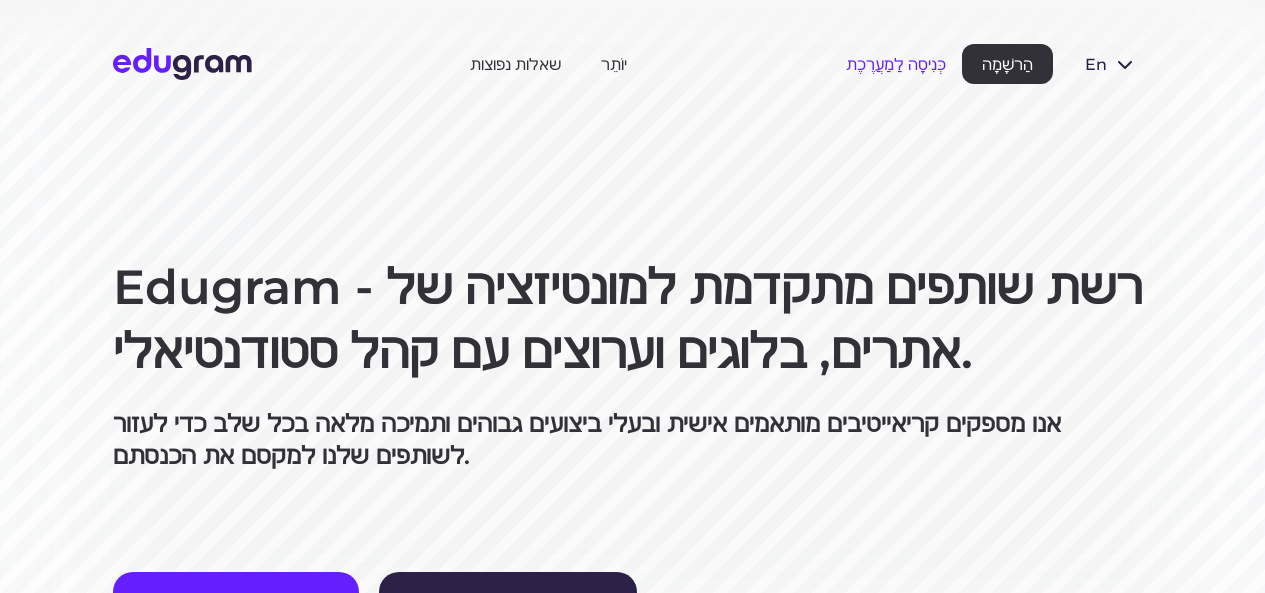drag, startPoint x: 0, startPoint y: 0, endPoint x: 920, endPoint y: 72, distance: 922.8131 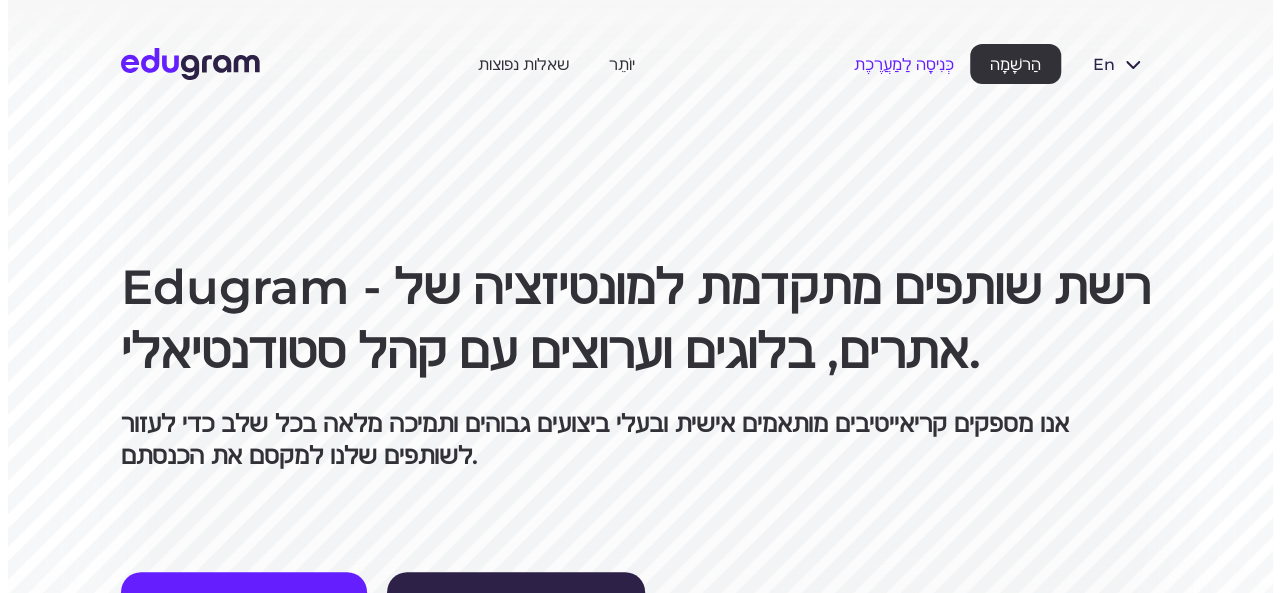 scroll, scrollTop: 0, scrollLeft: 0, axis: both 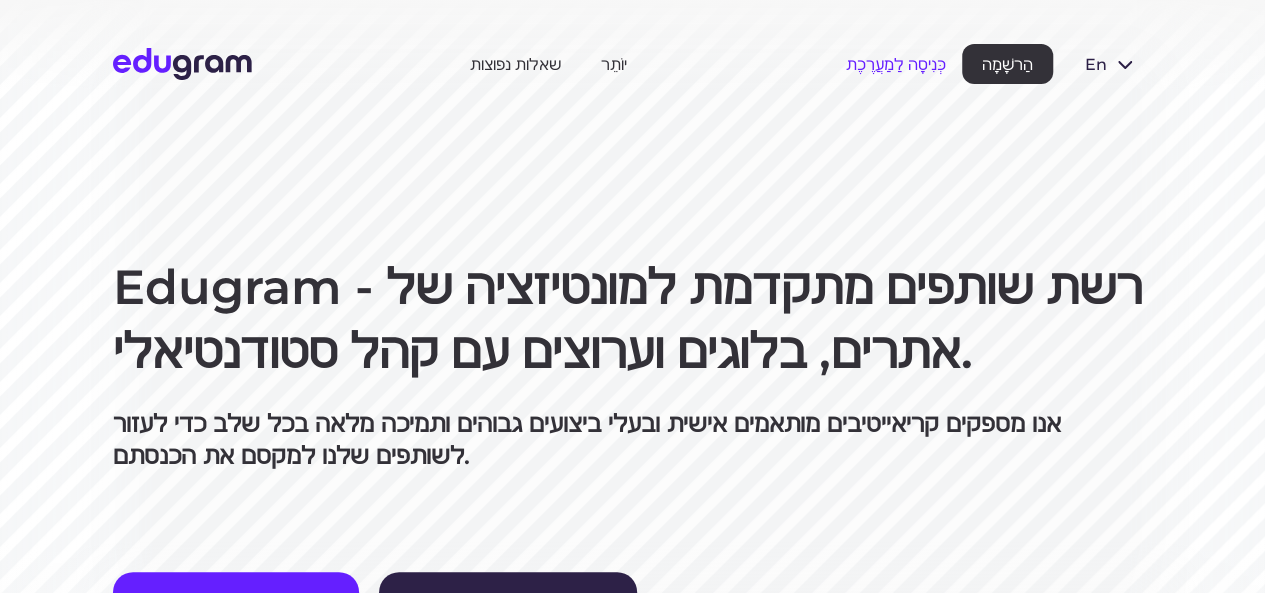 click on "כְּנִיסָה לַמַעֲרֶכֶת" at bounding box center [896, 64] 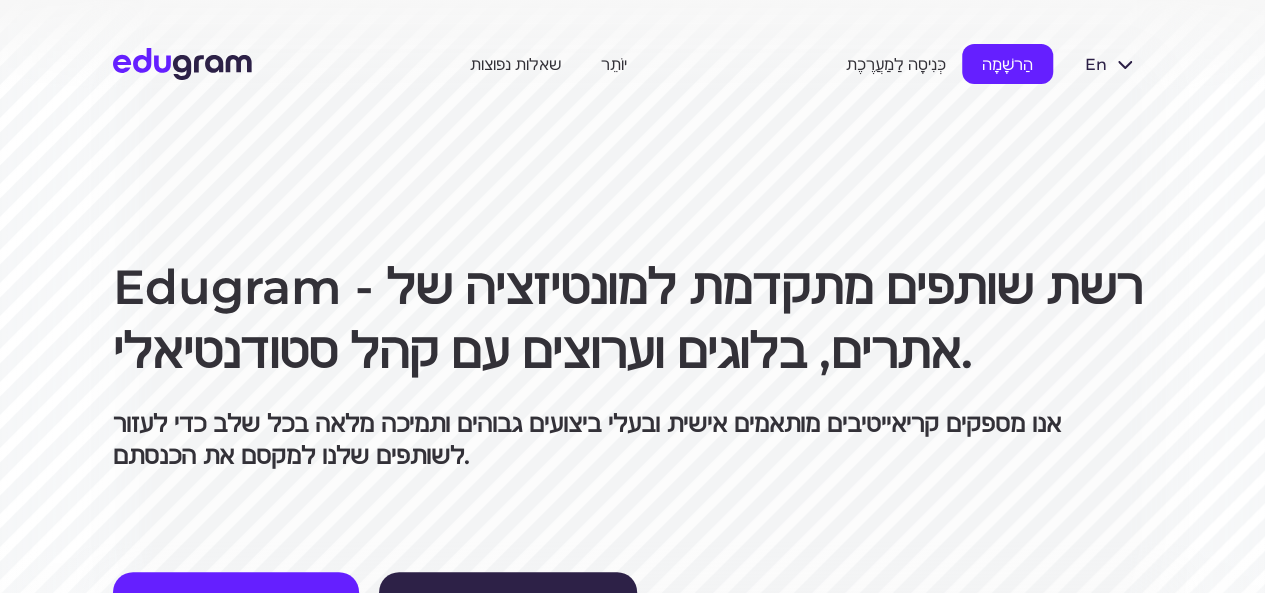 click on "הַרשָׁמָה" at bounding box center [1007, 64] 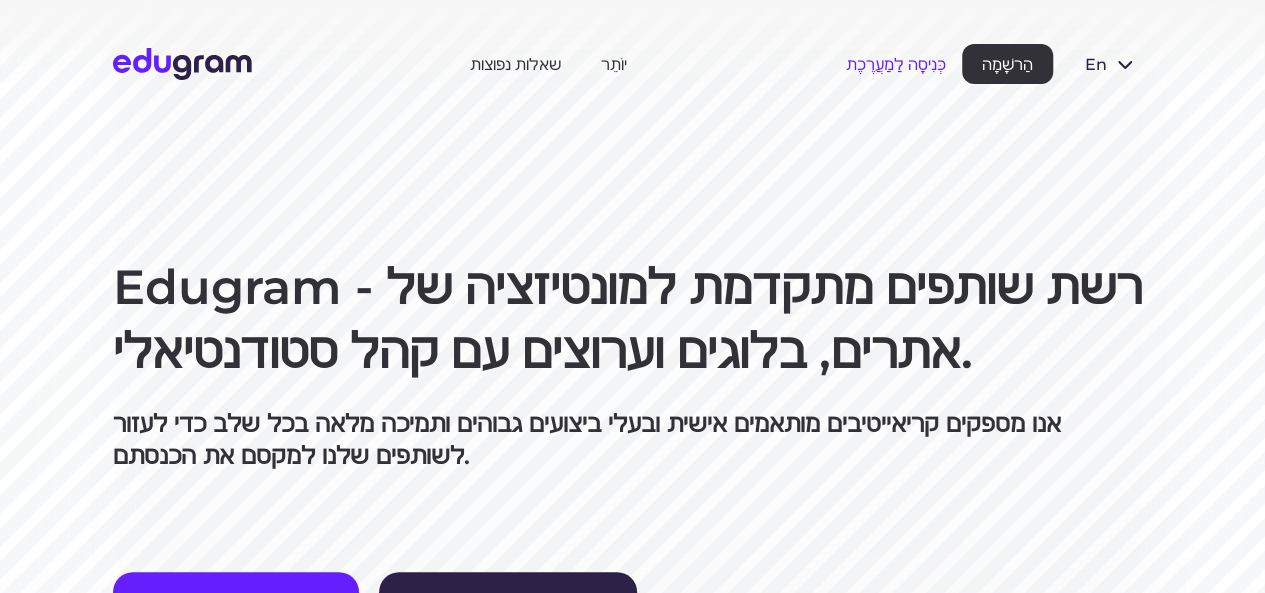 click on "כְּנִיסָה לַמַעֲרֶכֶת" at bounding box center [896, 64] 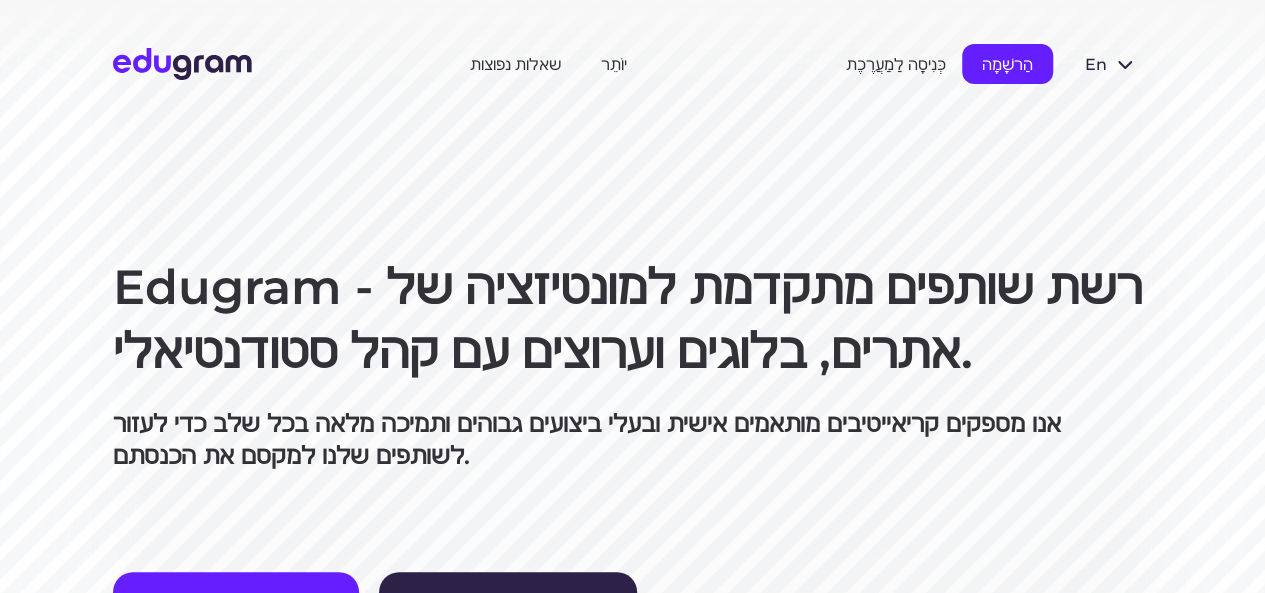 click on "הַרשָׁמָה" at bounding box center [1007, 64] 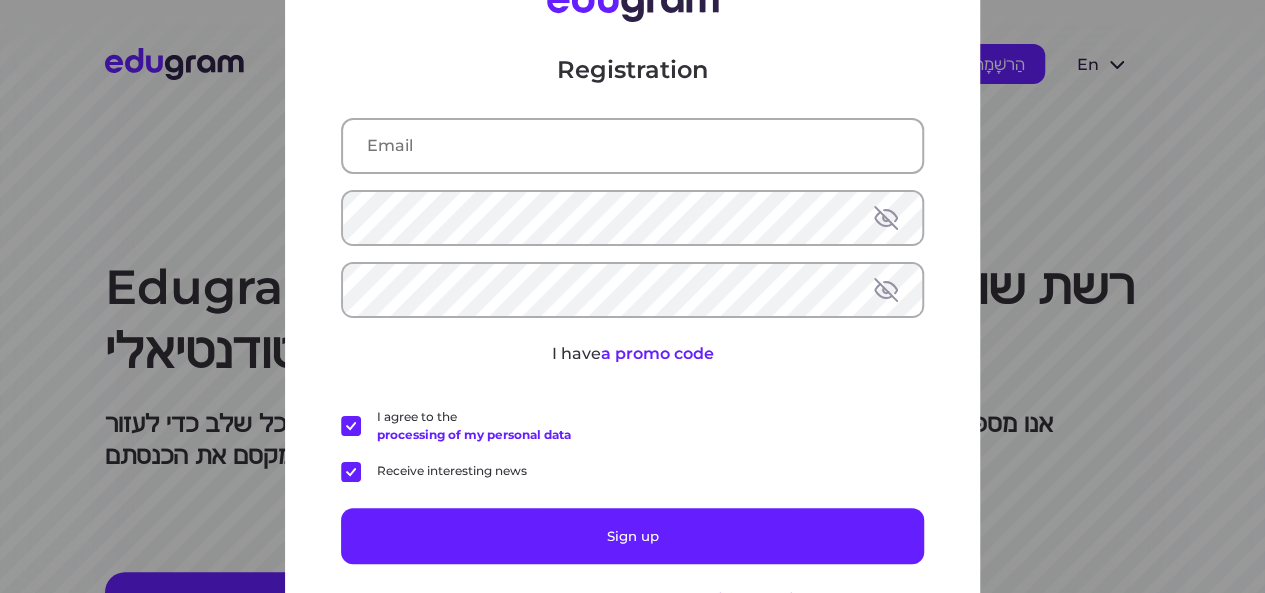 click on "Registration
I have  a promo code
I agree to the   processing of my personal data
Receive interesting news
Sign up
Already have an account?
Log in by mail" at bounding box center (632, 296) 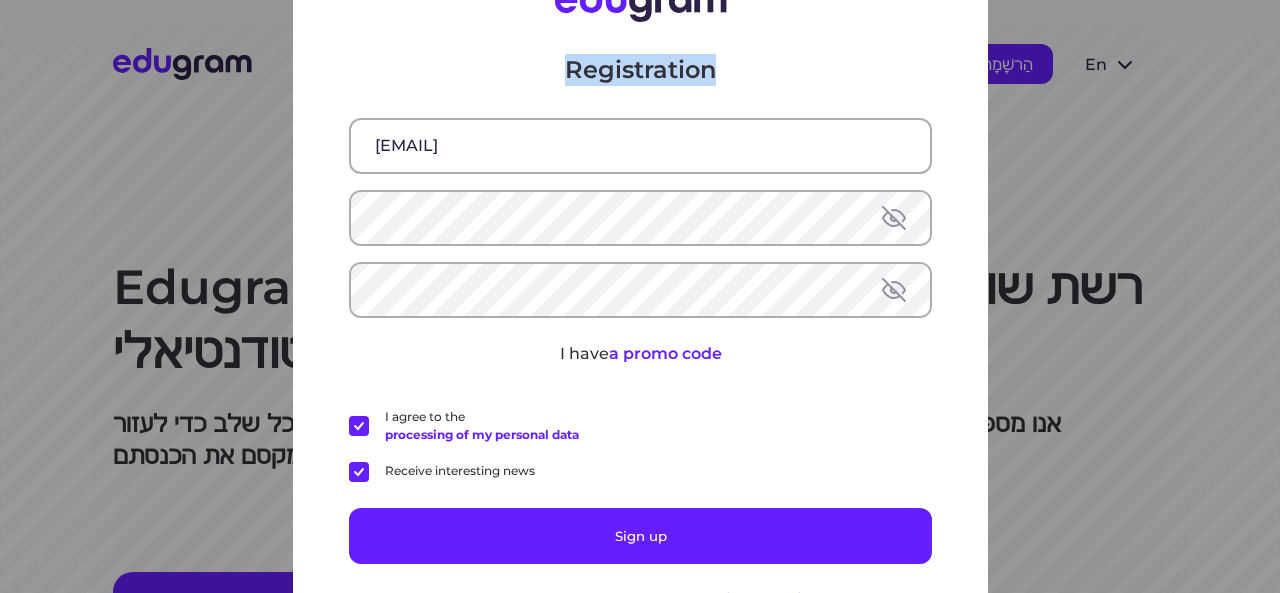 click on "Registration
[EMAIL]
I have  a promo code
I agree to the   processing of my personal data
Receive interesting news
Sign up
Already have an account?
Log in by mail" at bounding box center [640, 296] 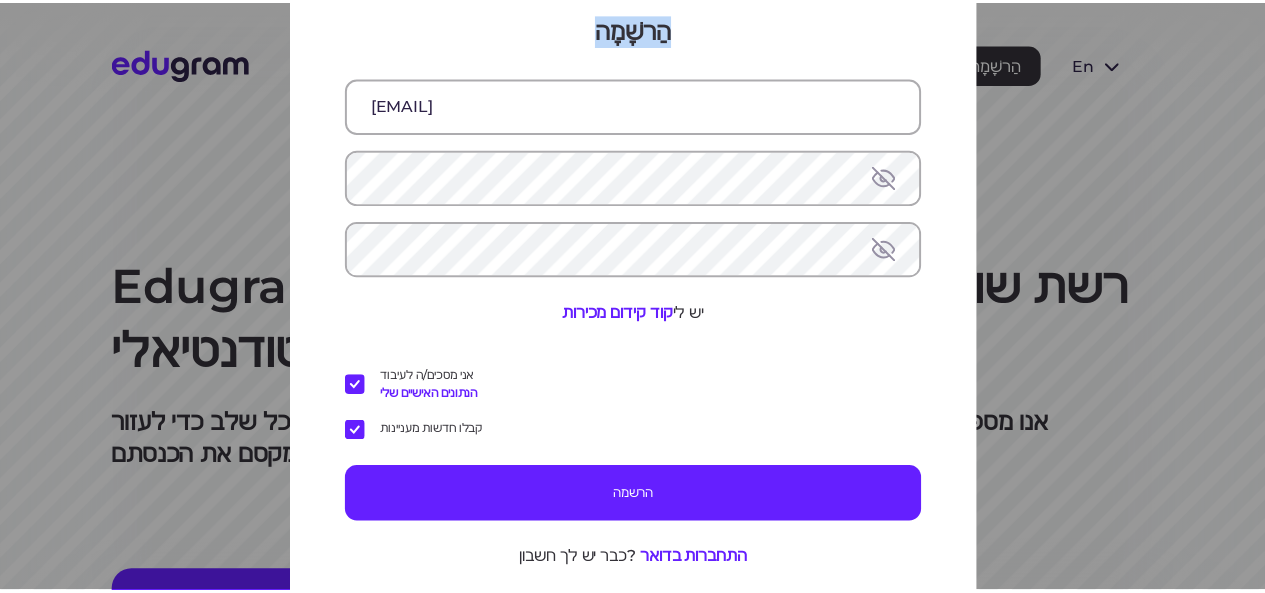 scroll, scrollTop: 66, scrollLeft: 0, axis: vertical 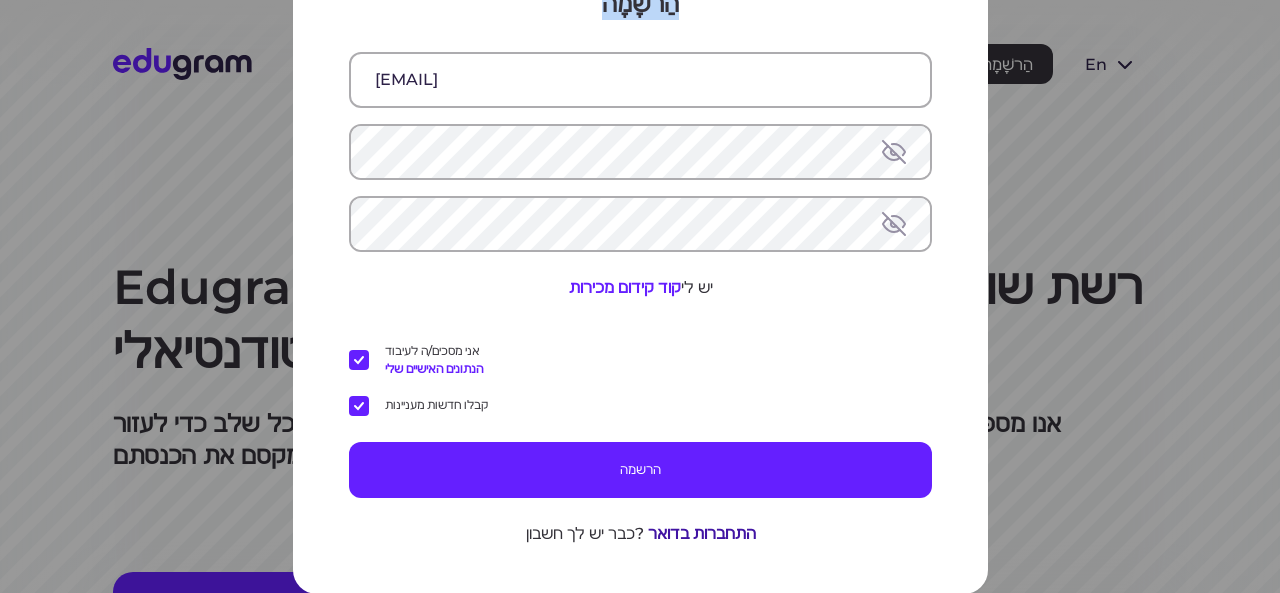 click on "התחברות בדואר" at bounding box center [701, 532] 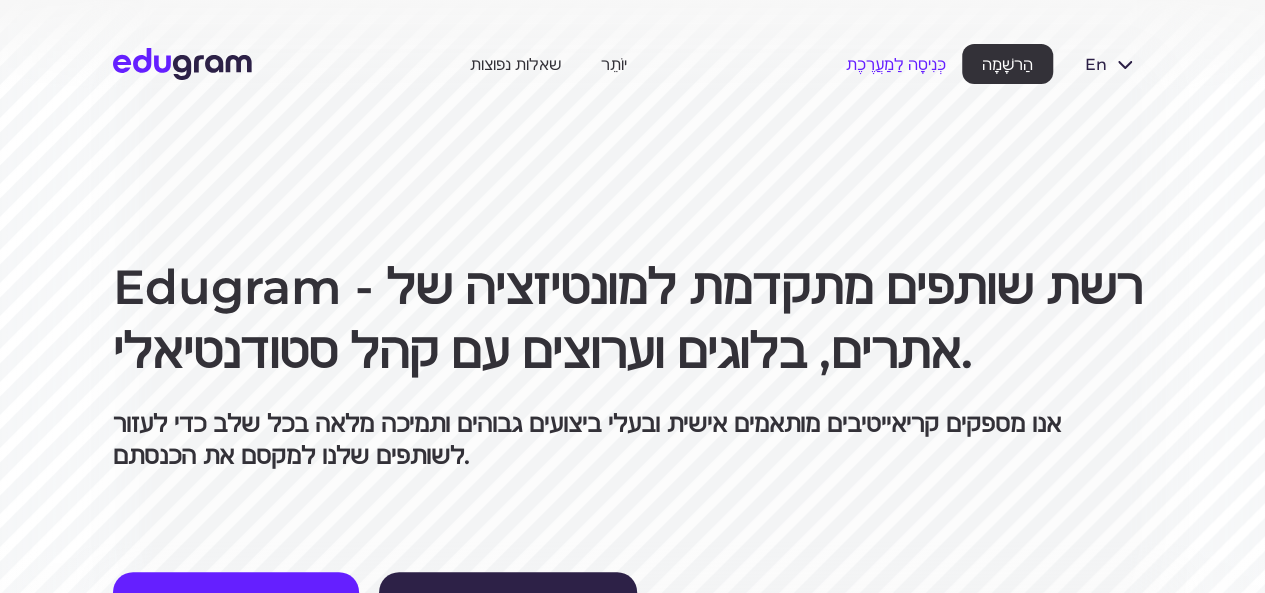 click on "כְּנִיסָה לַמַעֲרֶכֶת" at bounding box center (896, 64) 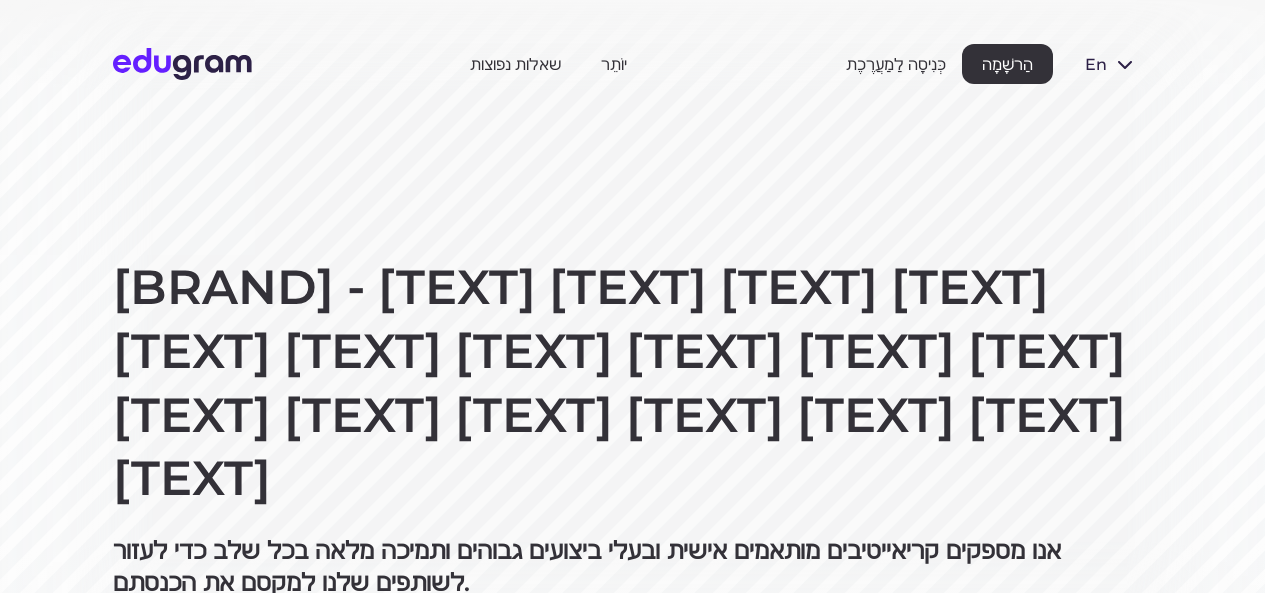 scroll, scrollTop: 0, scrollLeft: 0, axis: both 